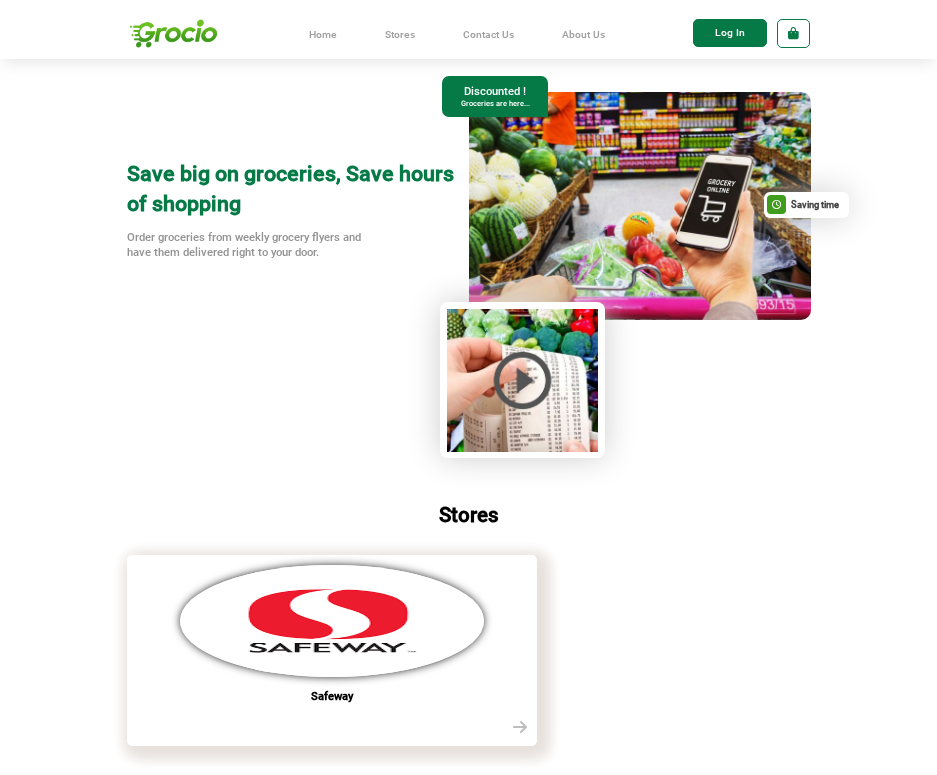 scroll, scrollTop: 0, scrollLeft: 0, axis: both 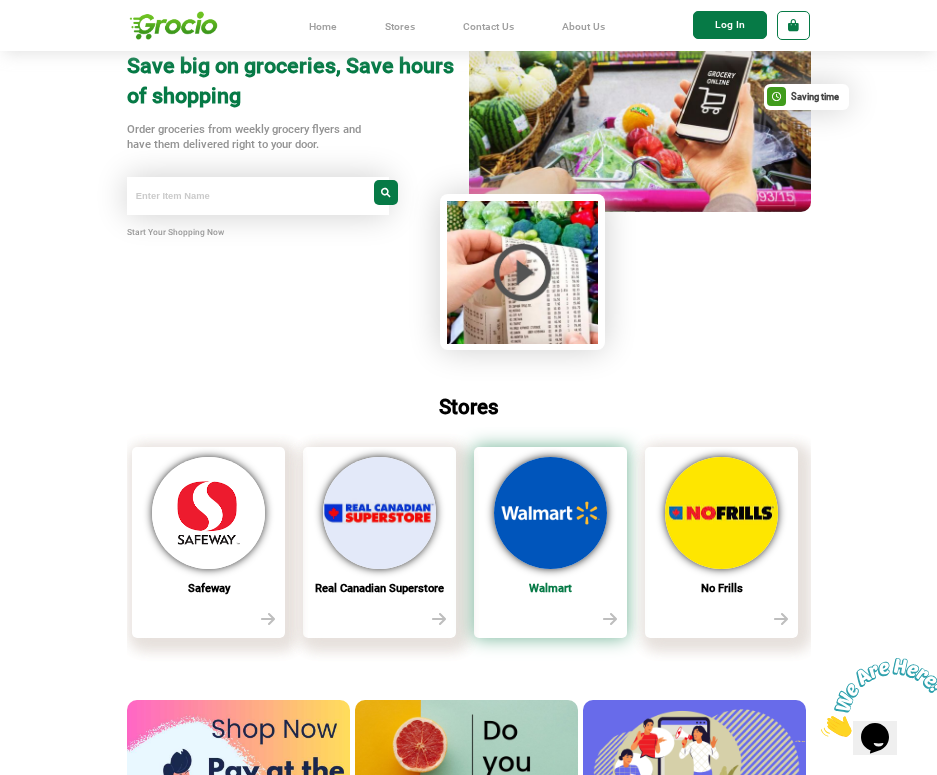 click at bounding box center (550, 513) 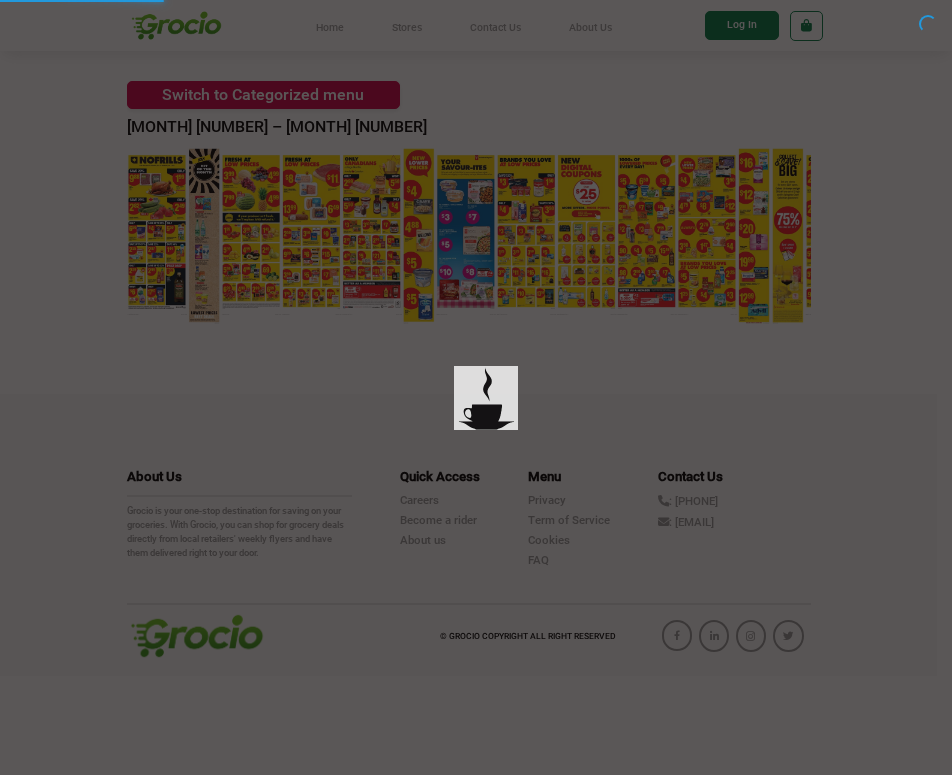 scroll, scrollTop: 0, scrollLeft: 0, axis: both 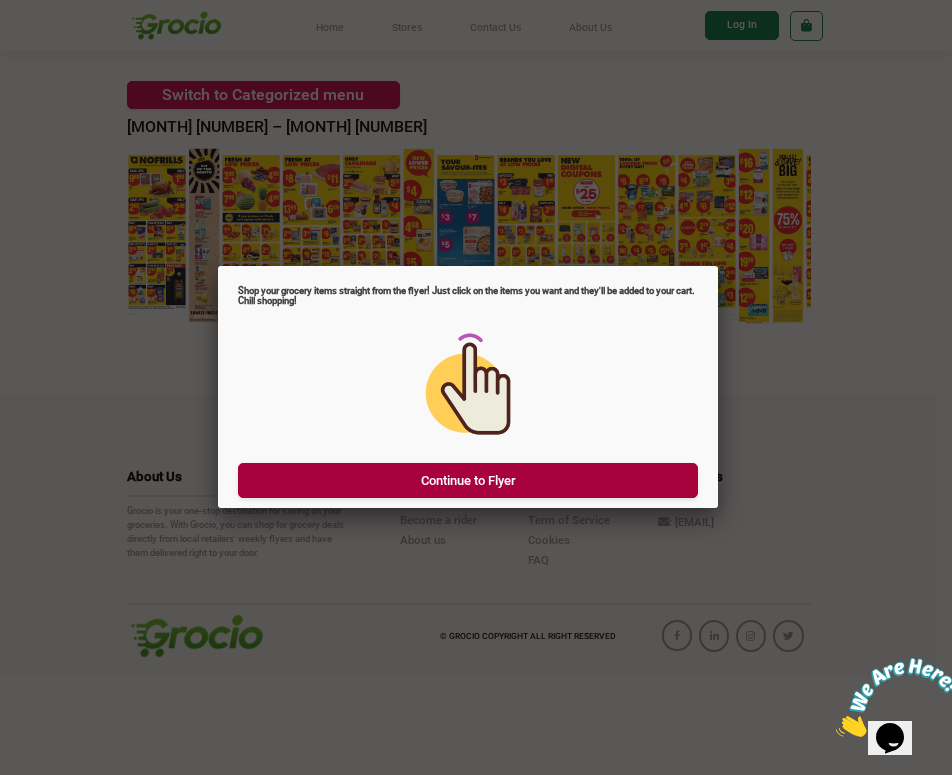 click on "Continue to Flyer" at bounding box center [468, 480] 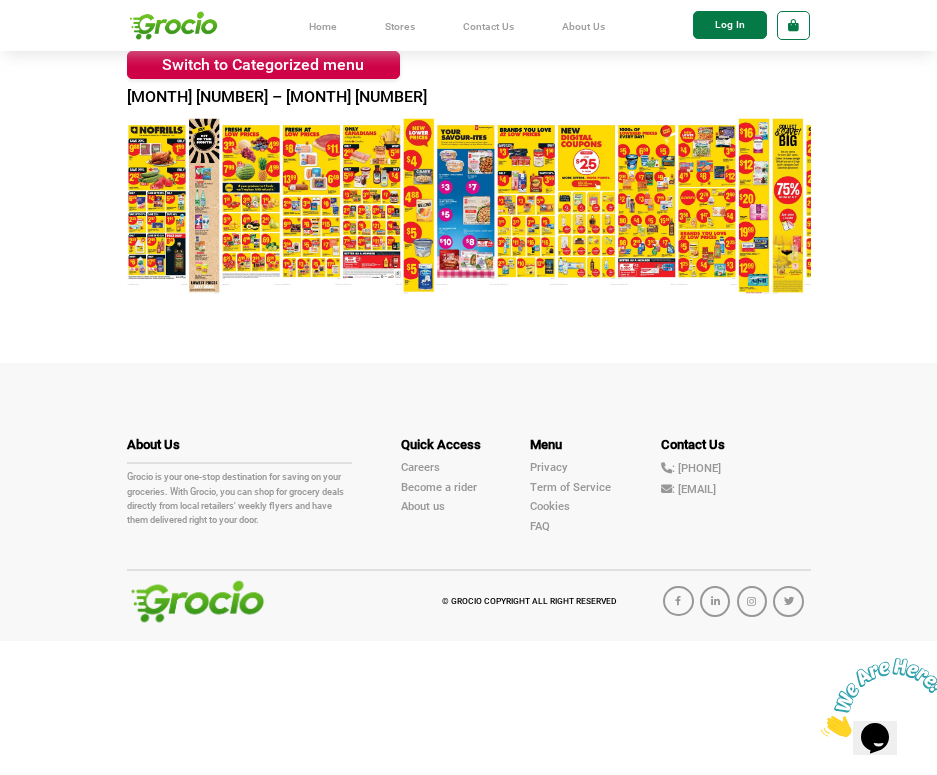 scroll, scrollTop: 0, scrollLeft: 0, axis: both 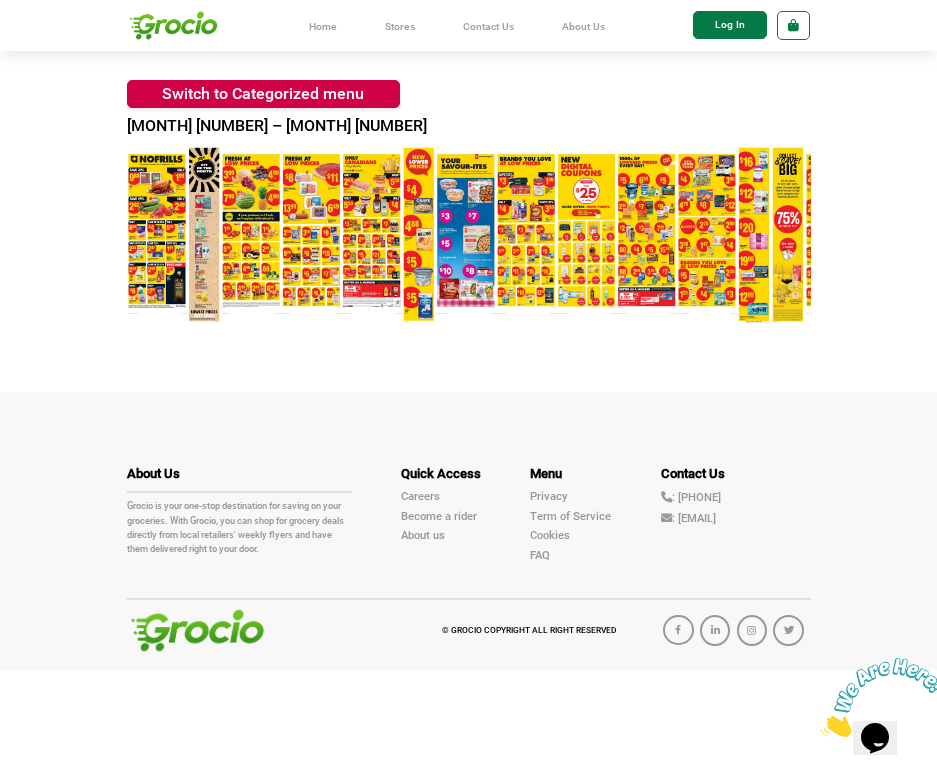 click at bounding box center [174, 25] 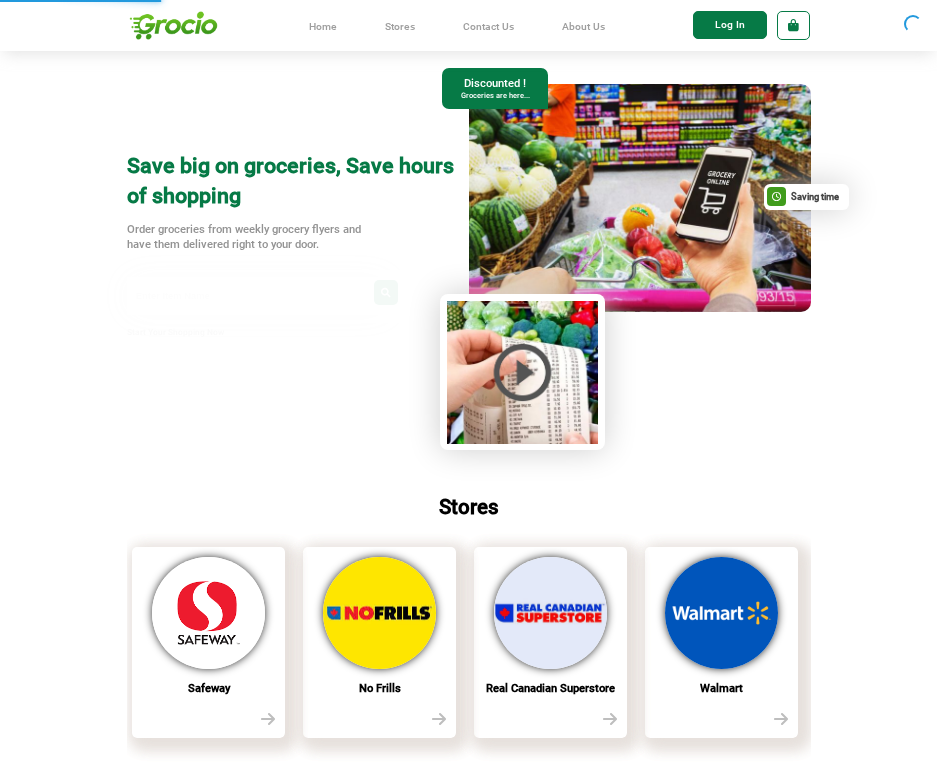 scroll, scrollTop: 0, scrollLeft: 0, axis: both 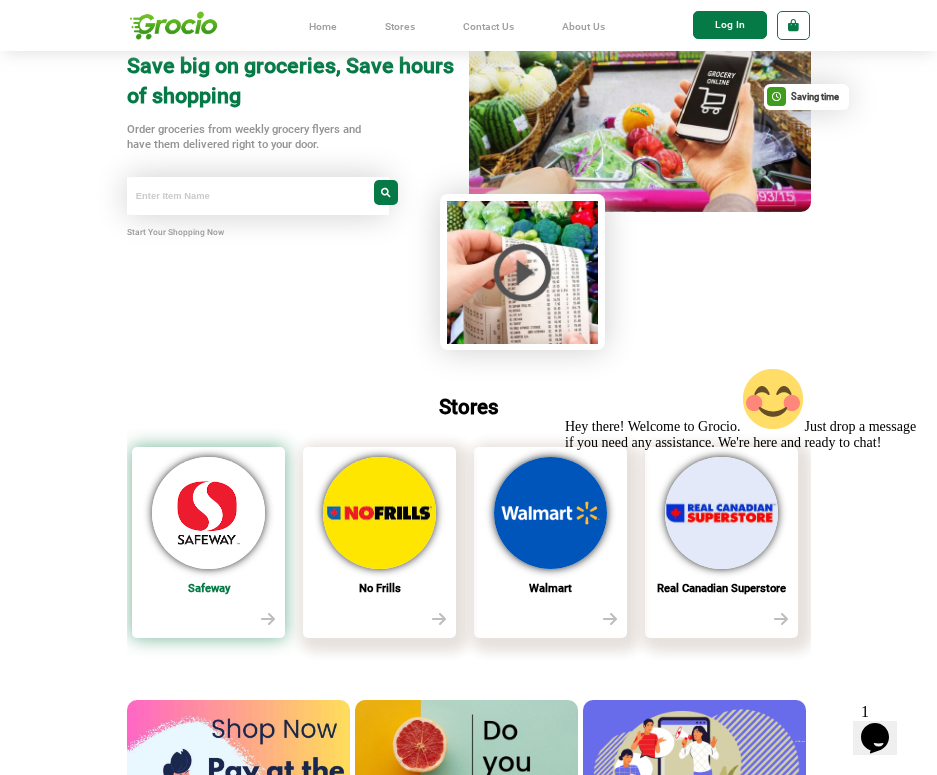 click at bounding box center [208, 513] 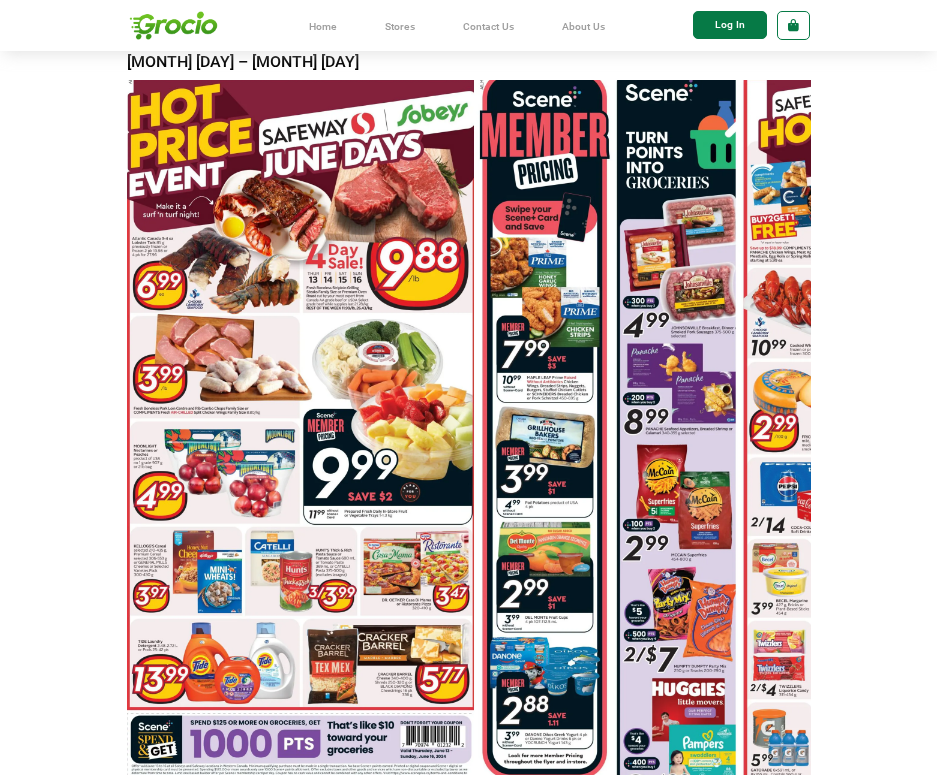 scroll, scrollTop: 100, scrollLeft: 0, axis: vertical 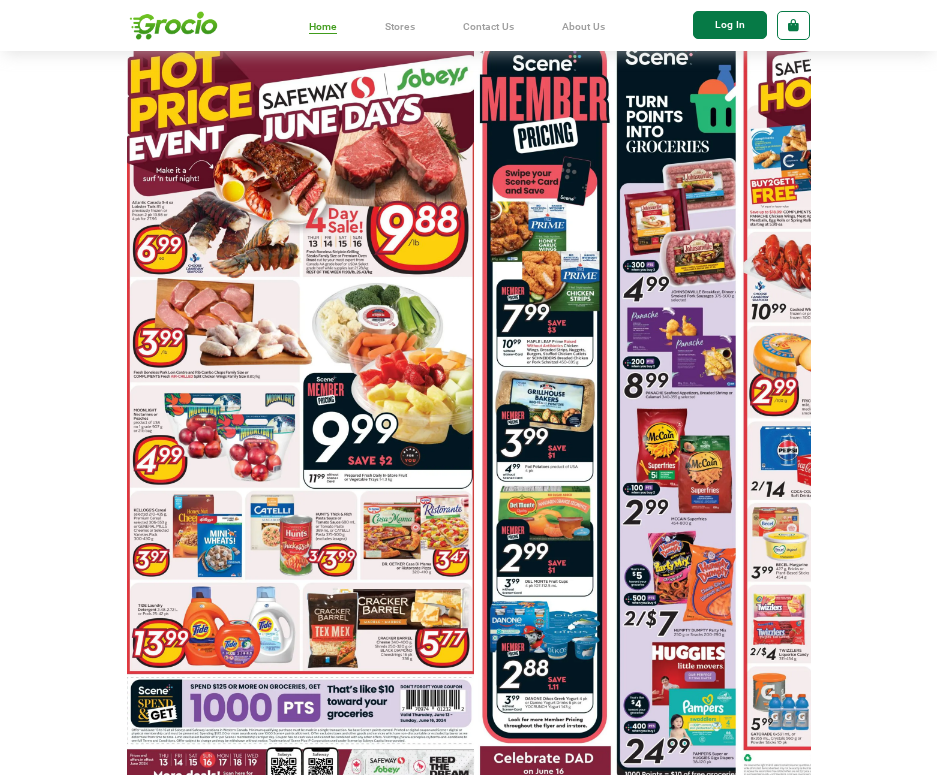 click on "Home" at bounding box center [323, 27] 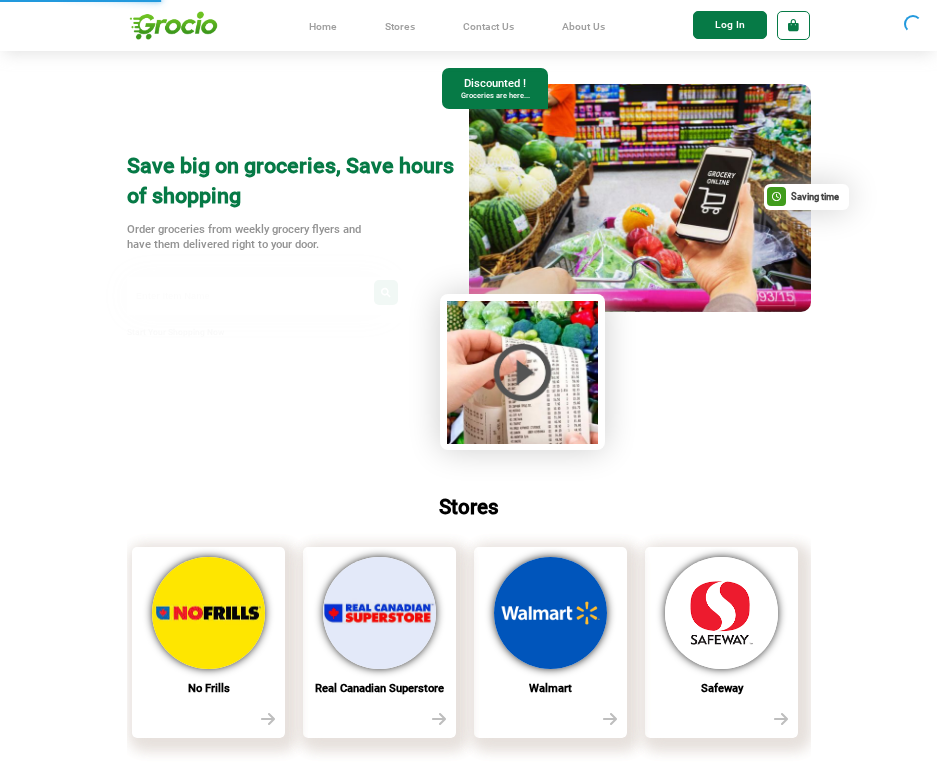 scroll, scrollTop: 0, scrollLeft: 0, axis: both 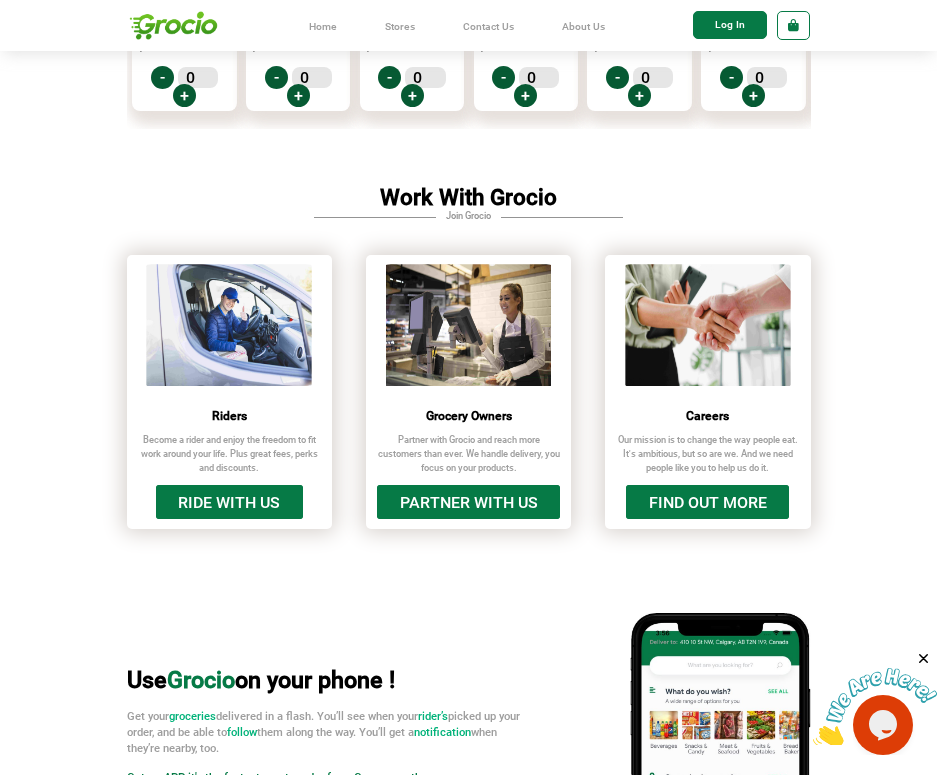 click at bounding box center (229, 327) 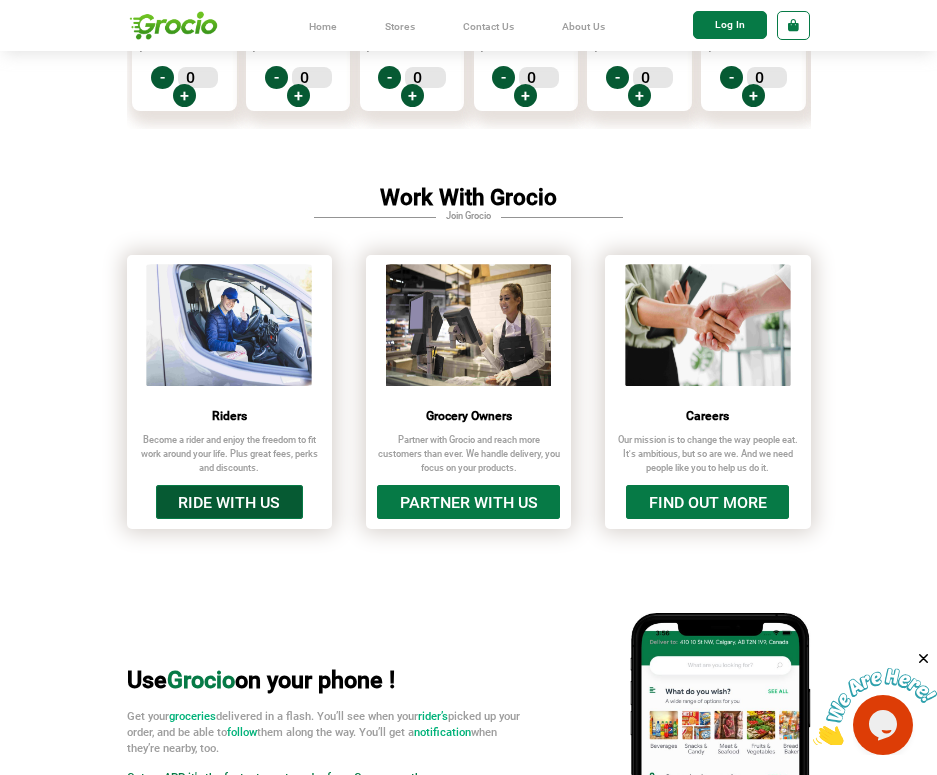 click on "RIDE WITH US" at bounding box center (229, 502) 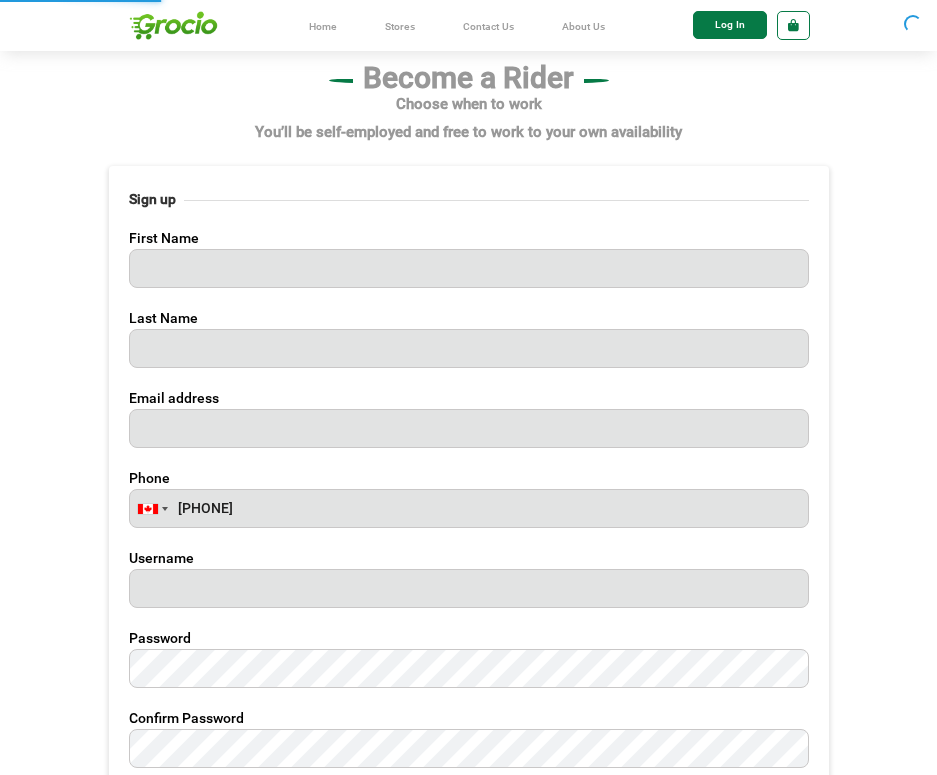 scroll, scrollTop: 0, scrollLeft: 0, axis: both 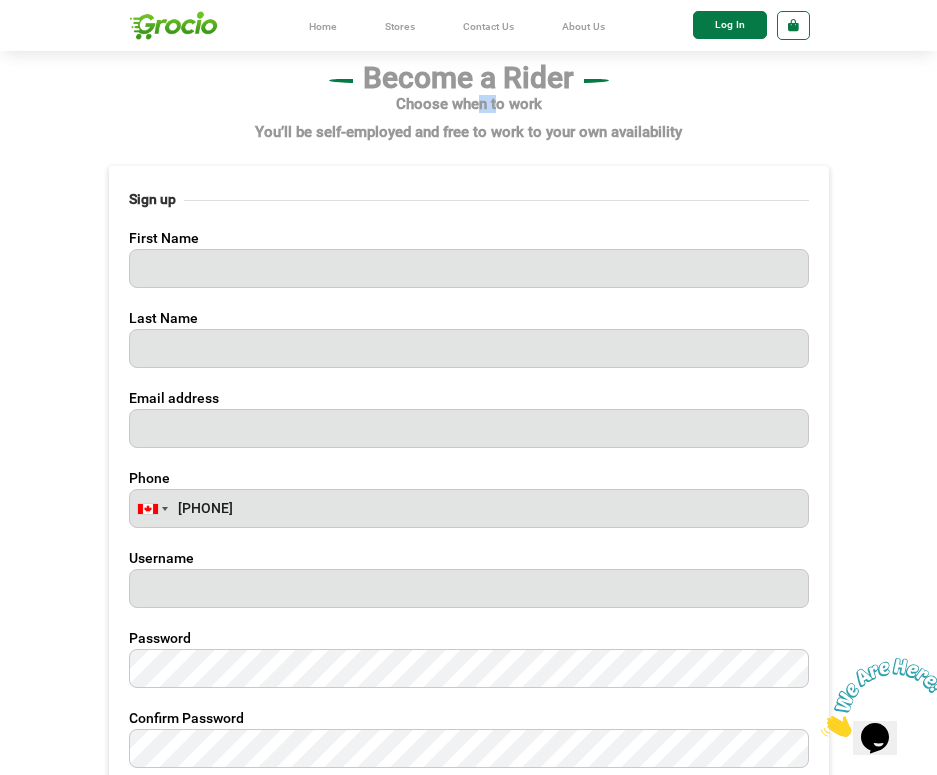 drag, startPoint x: 477, startPoint y: 111, endPoint x: 548, endPoint y: 128, distance: 73.00685 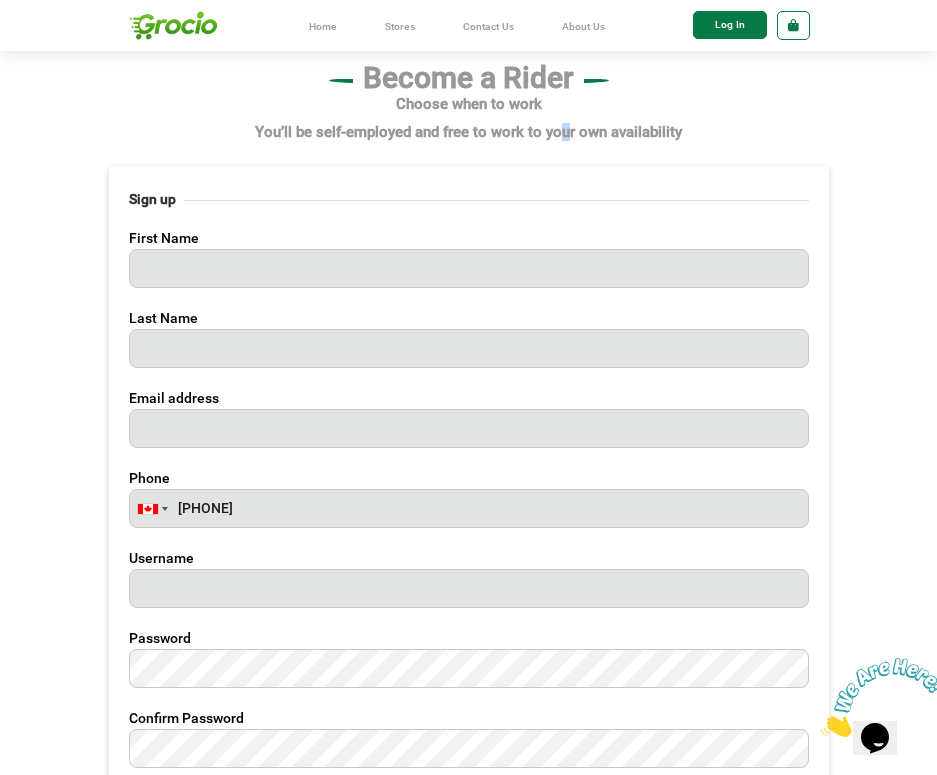 drag, startPoint x: 563, startPoint y: 124, endPoint x: 574, endPoint y: 123, distance: 11.045361 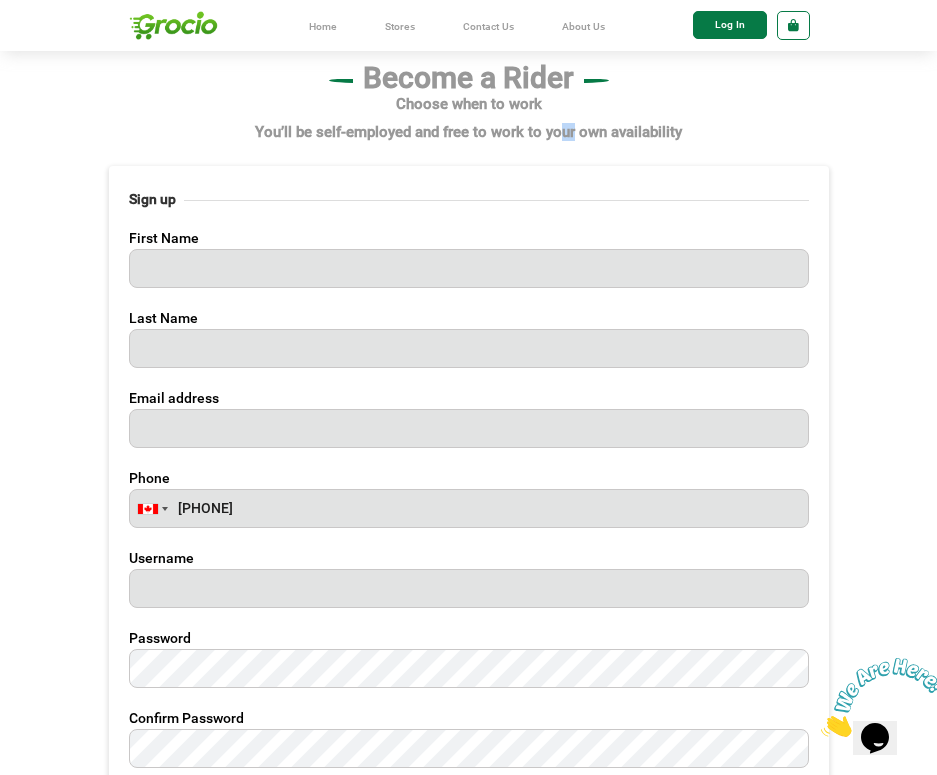 click on "You’ll be self-employed and free to work to your own availability" at bounding box center [468, 127] 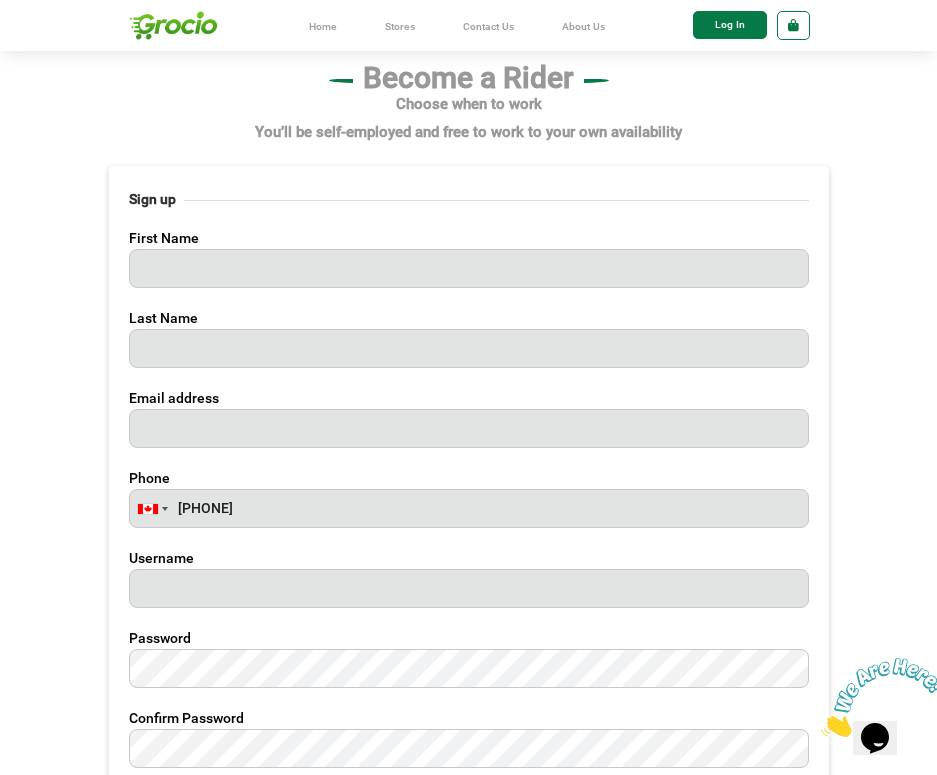 click at bounding box center [174, 25] 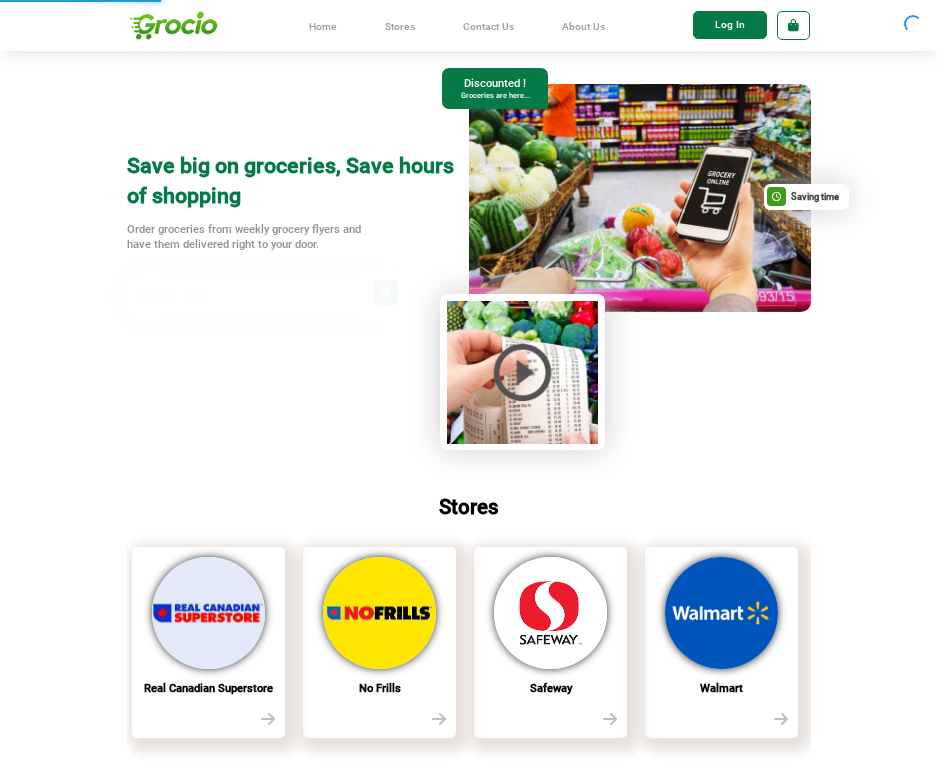 scroll, scrollTop: 0, scrollLeft: 0, axis: both 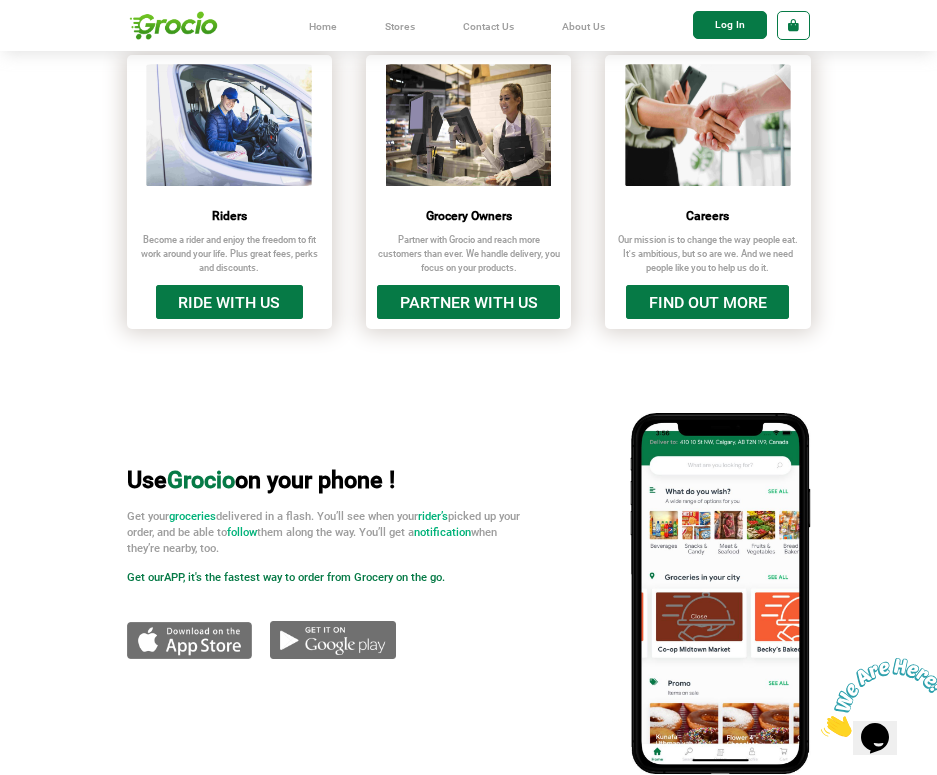 click at bounding box center [468, 127] 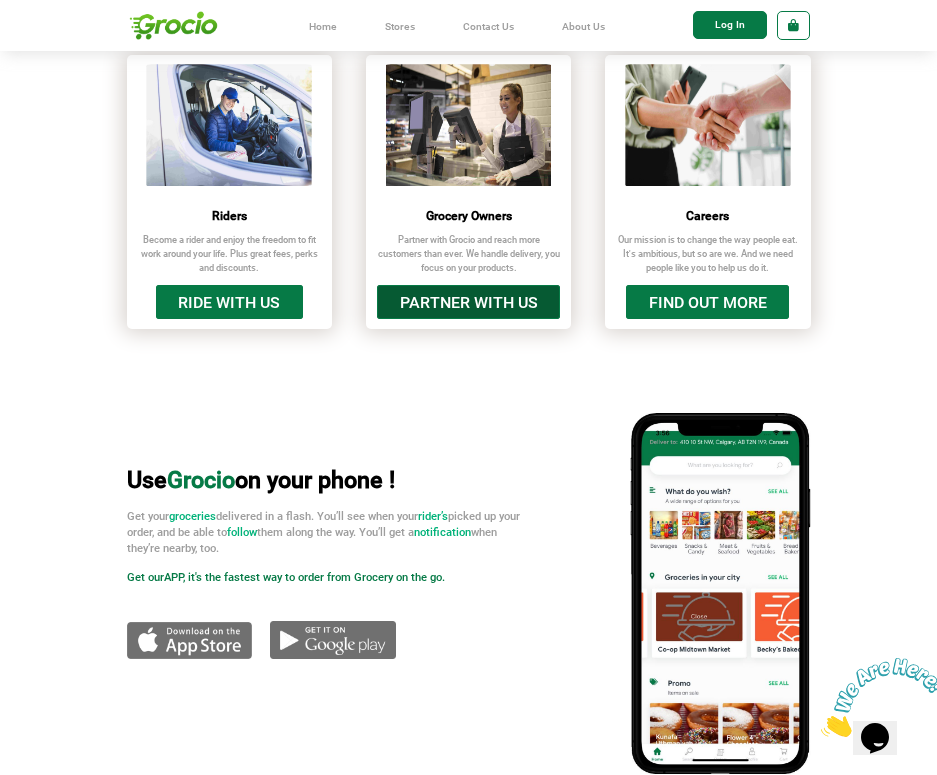 click on "PARTNER
WITH US" at bounding box center (468, 302) 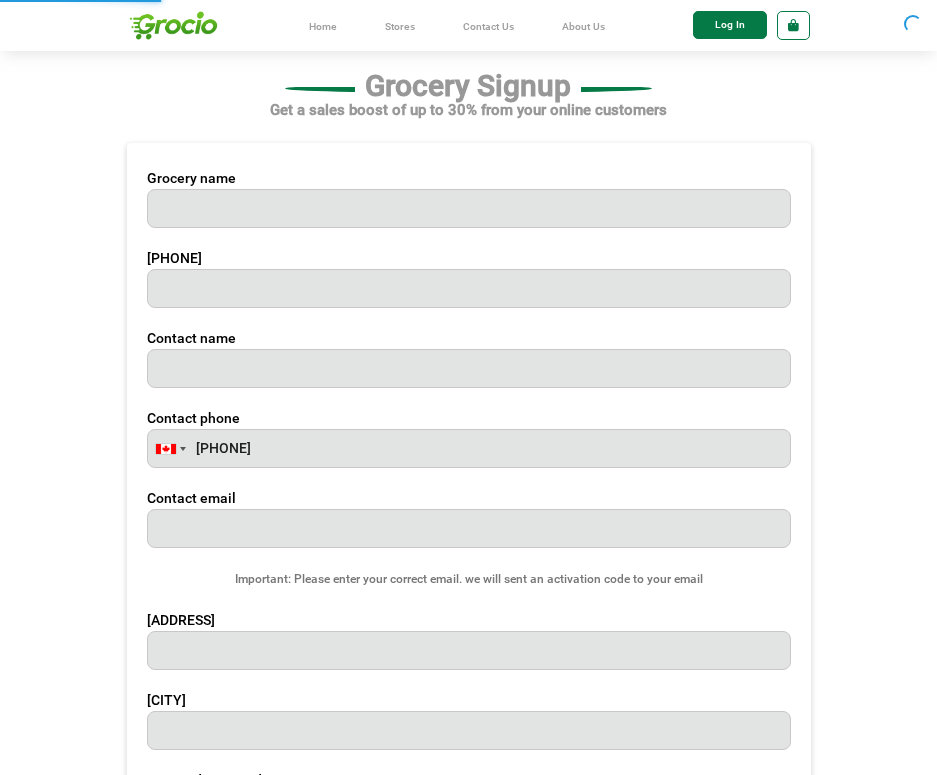 scroll, scrollTop: 0, scrollLeft: 0, axis: both 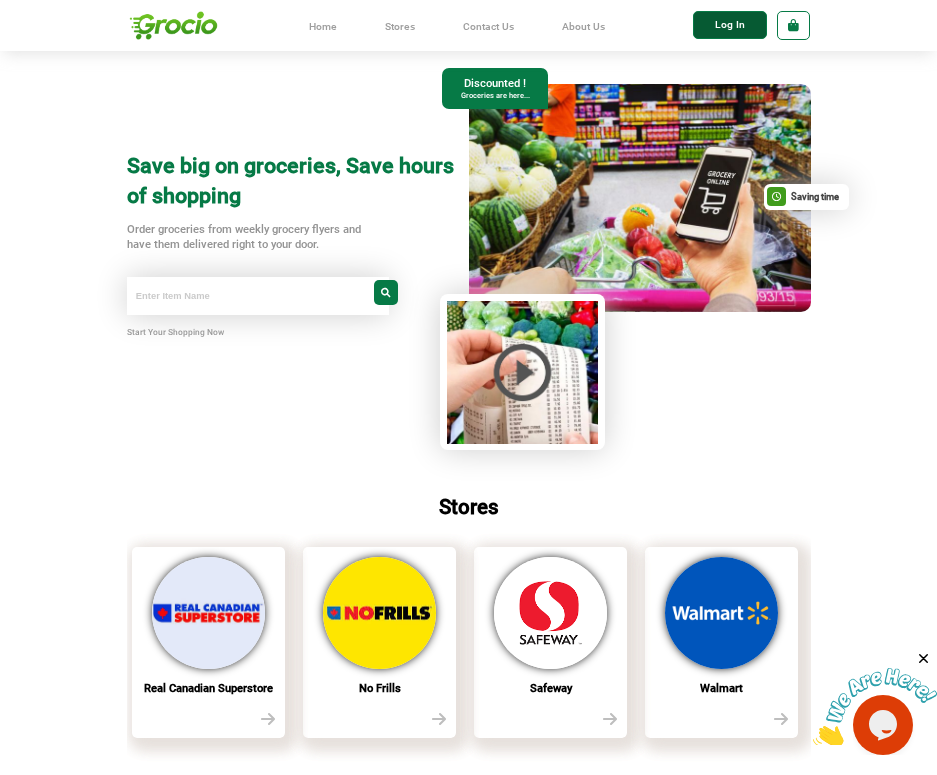 click on "Log In" at bounding box center (729, 25) 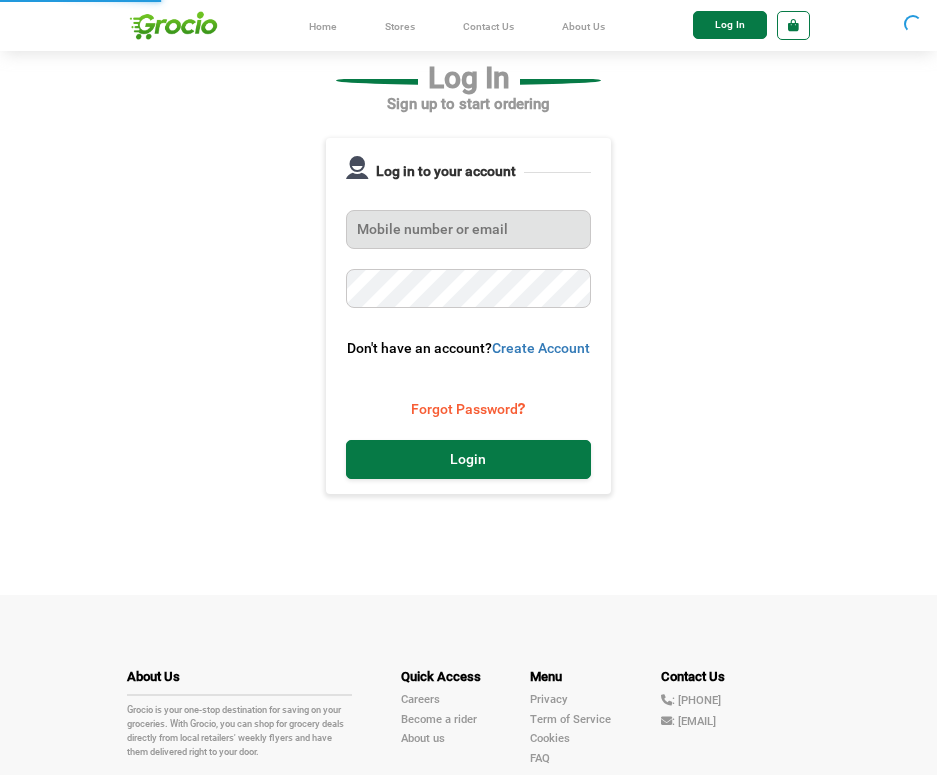 scroll, scrollTop: 0, scrollLeft: 0, axis: both 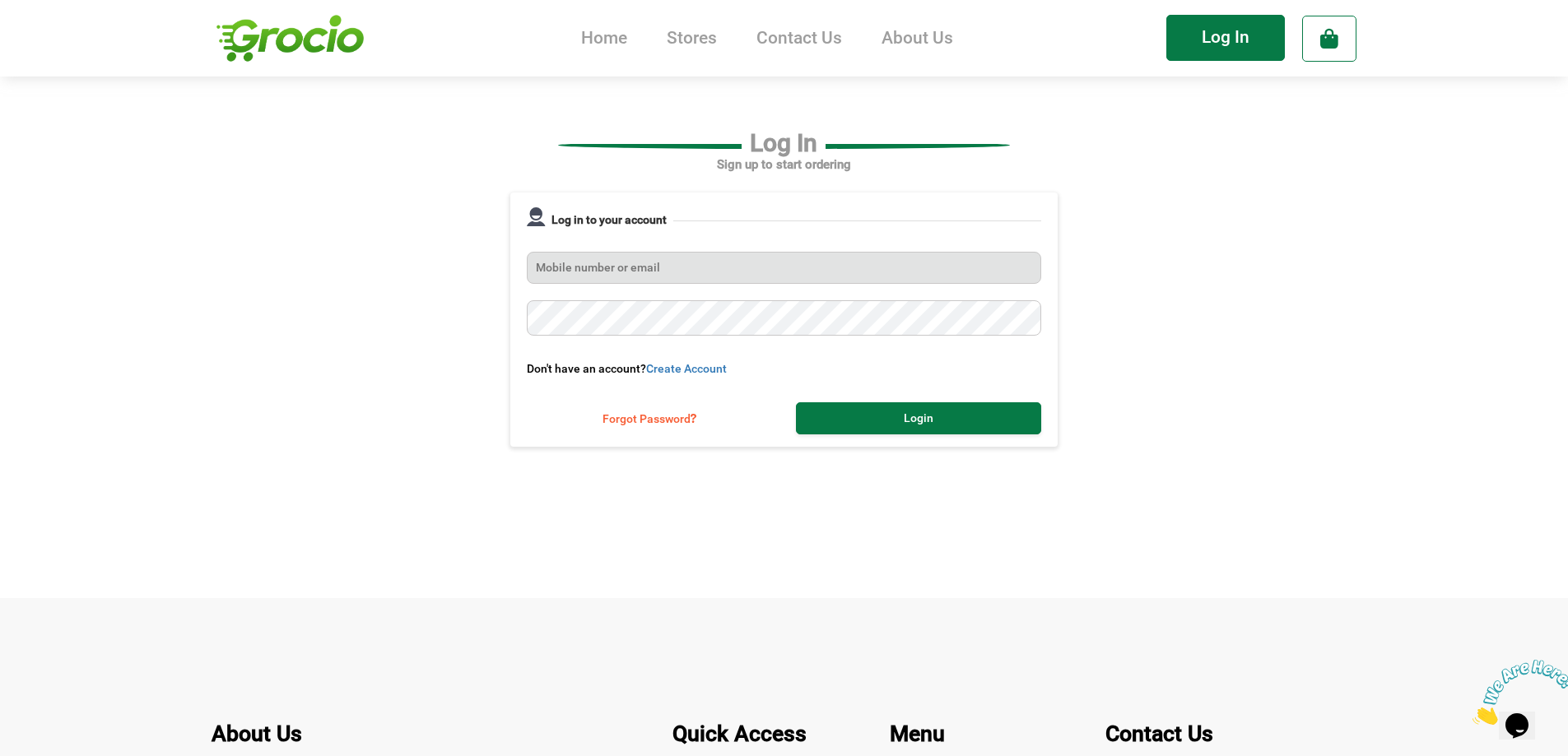 click at bounding box center [784, 267] 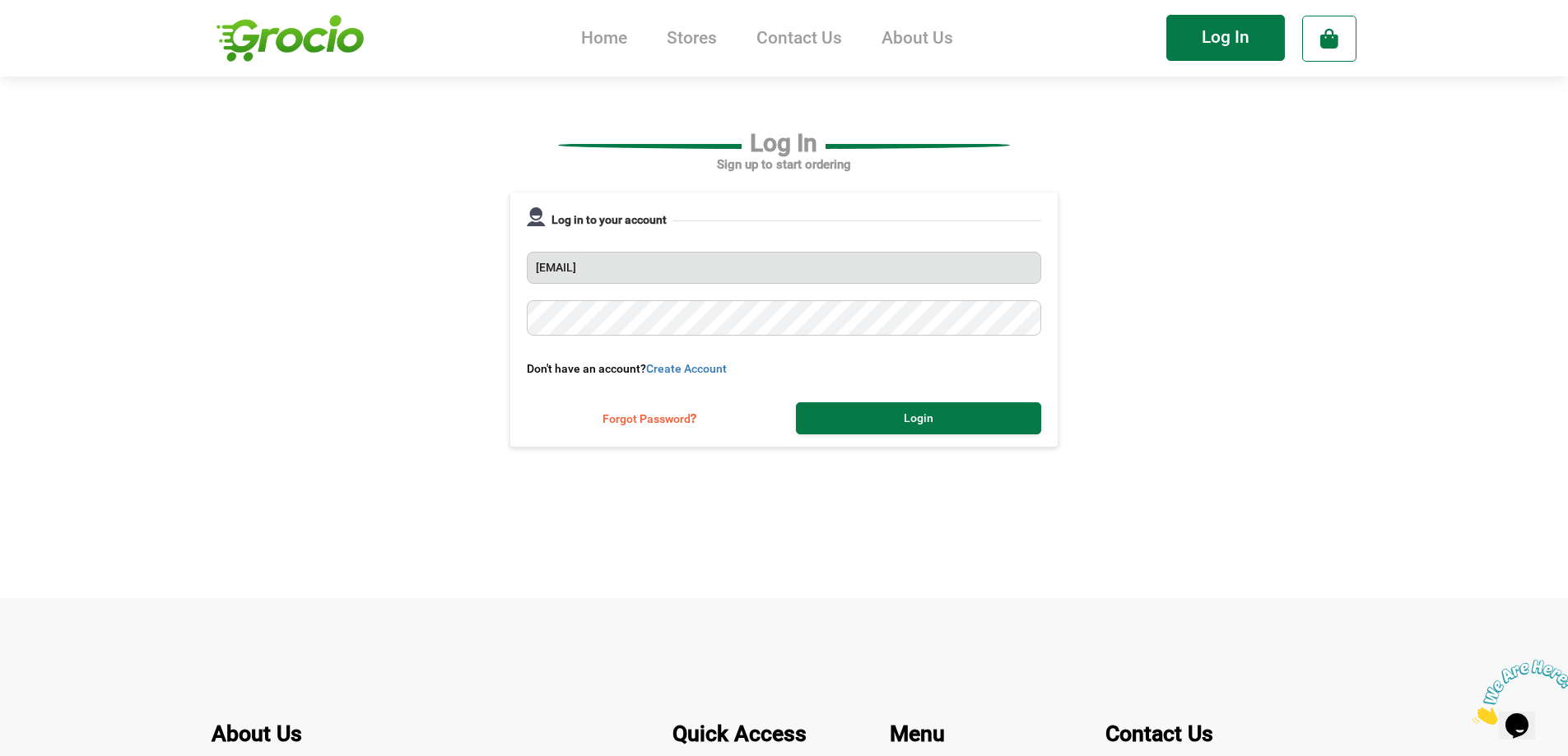 type on "creationbd5@yahoo.com" 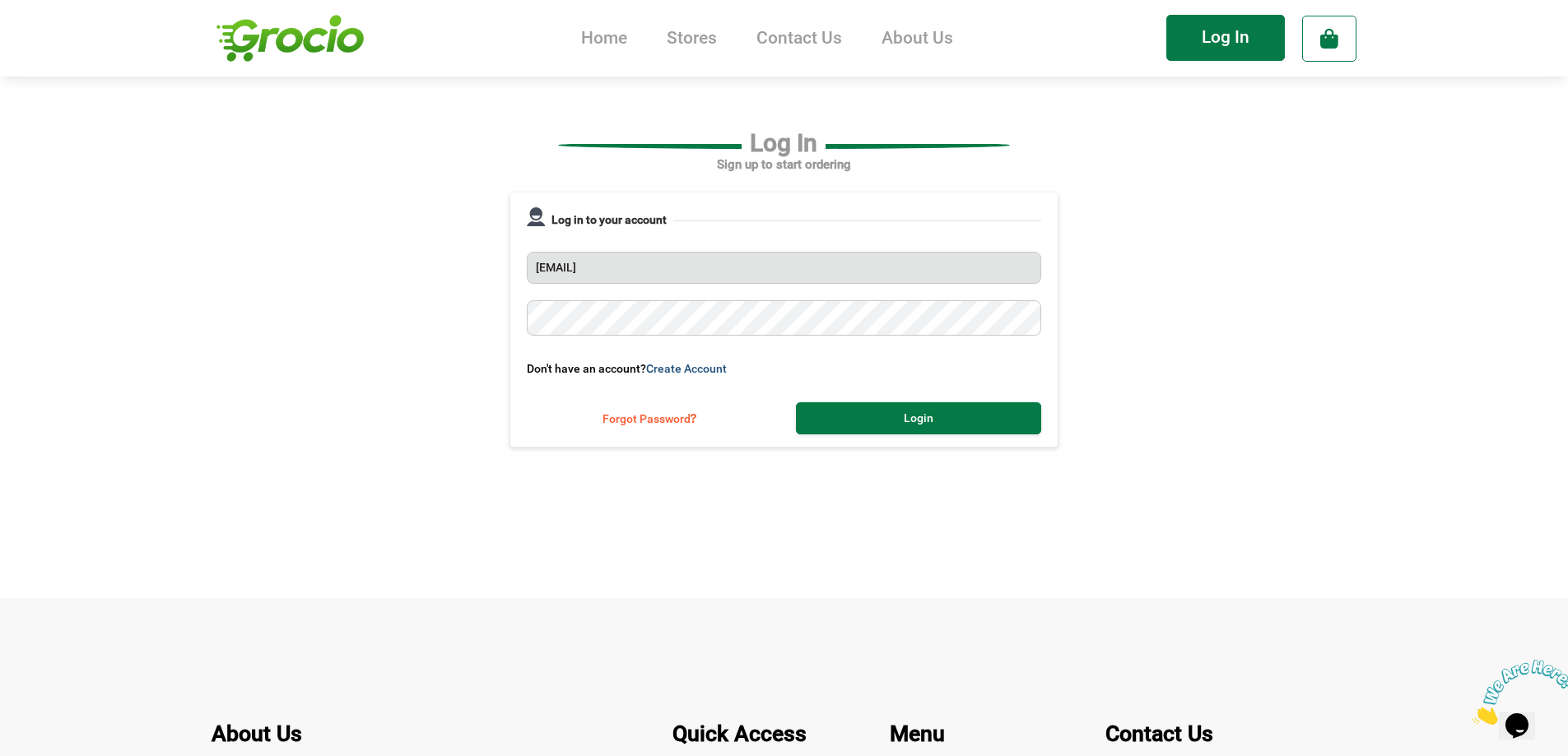 click on "Create Account" at bounding box center (686, 369) 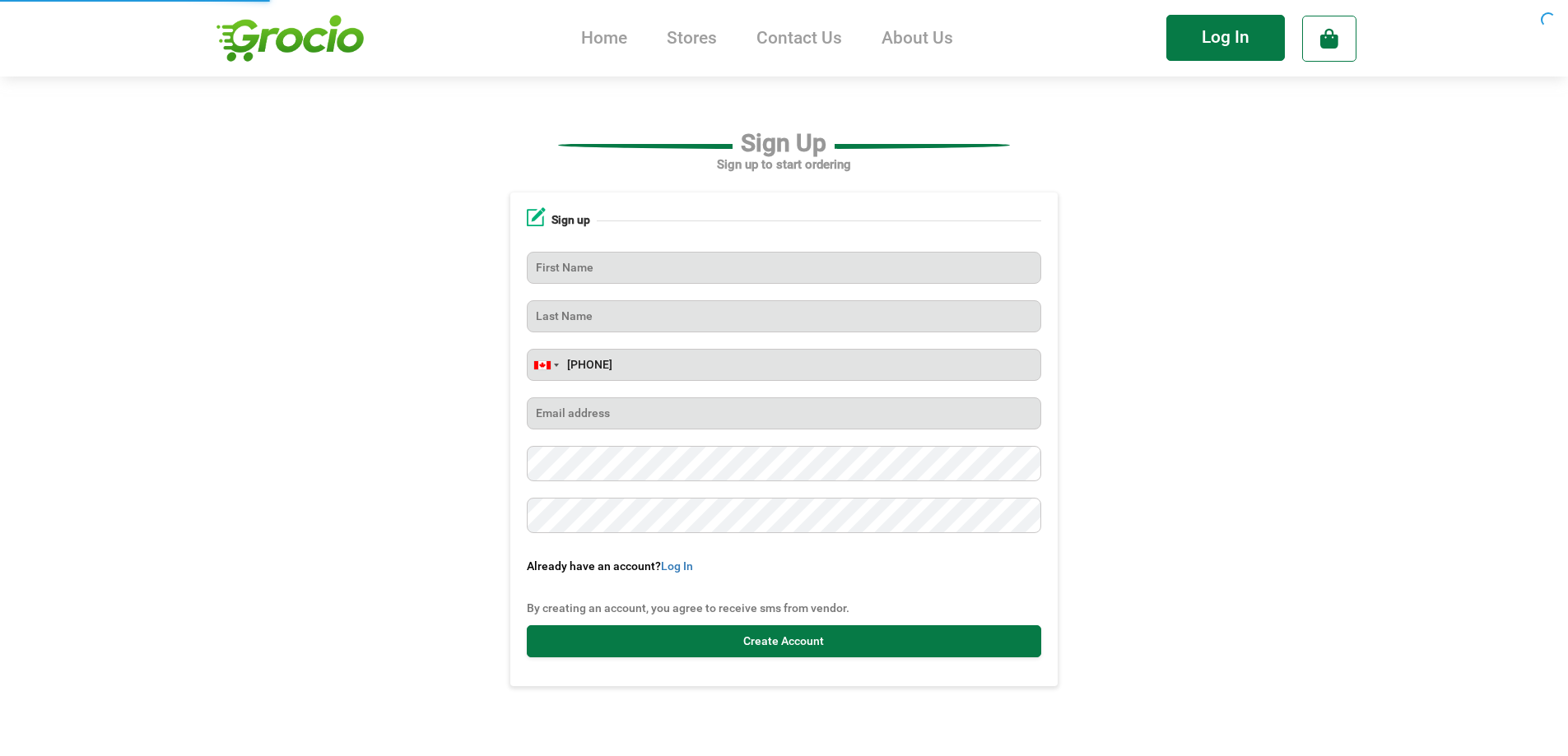 scroll, scrollTop: 0, scrollLeft: 0, axis: both 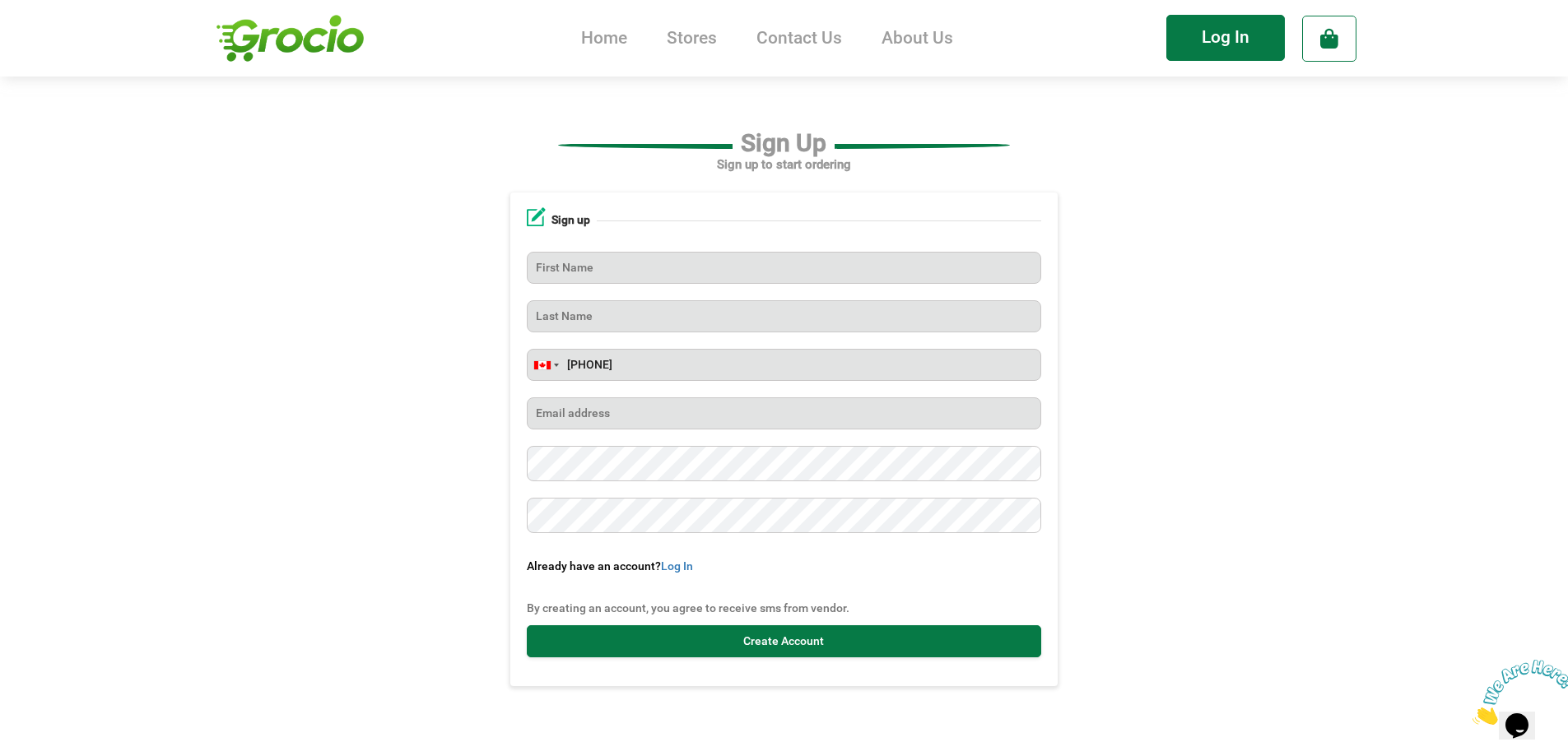 click on "+1 [COUNTRY] +1 [COUNTRY] +44 [COUNTRY] +93 [COUNTRY] +355 [COUNTRY] +213 [COUNTRY] +1684 [COUNTRY] +376 [COUNTRY] +244 [COUNTRY] +1264 [COUNTRY] +1268 [COUNTRY] +54 +374" at bounding box center (784, 431) 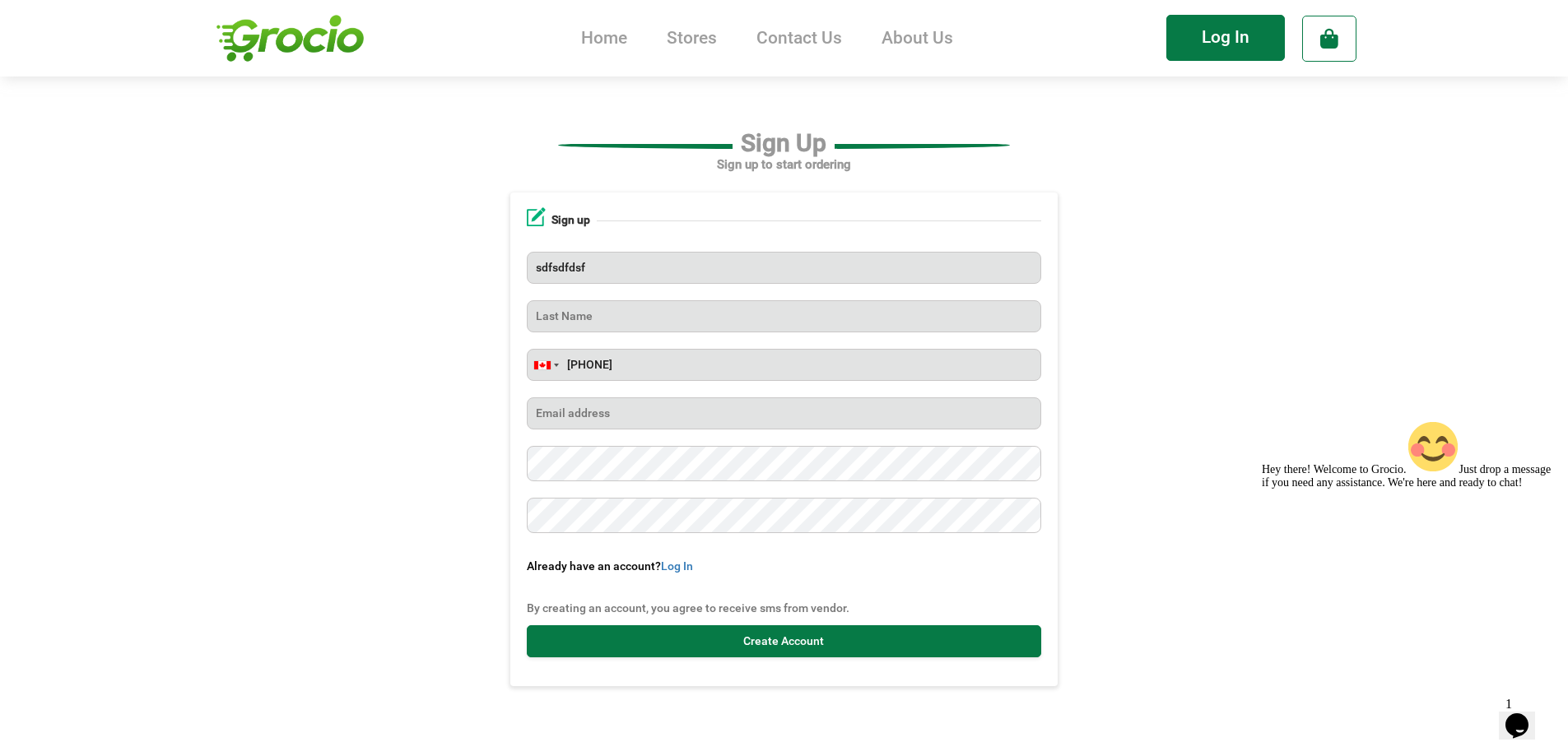 type on "sdfsdfdsf" 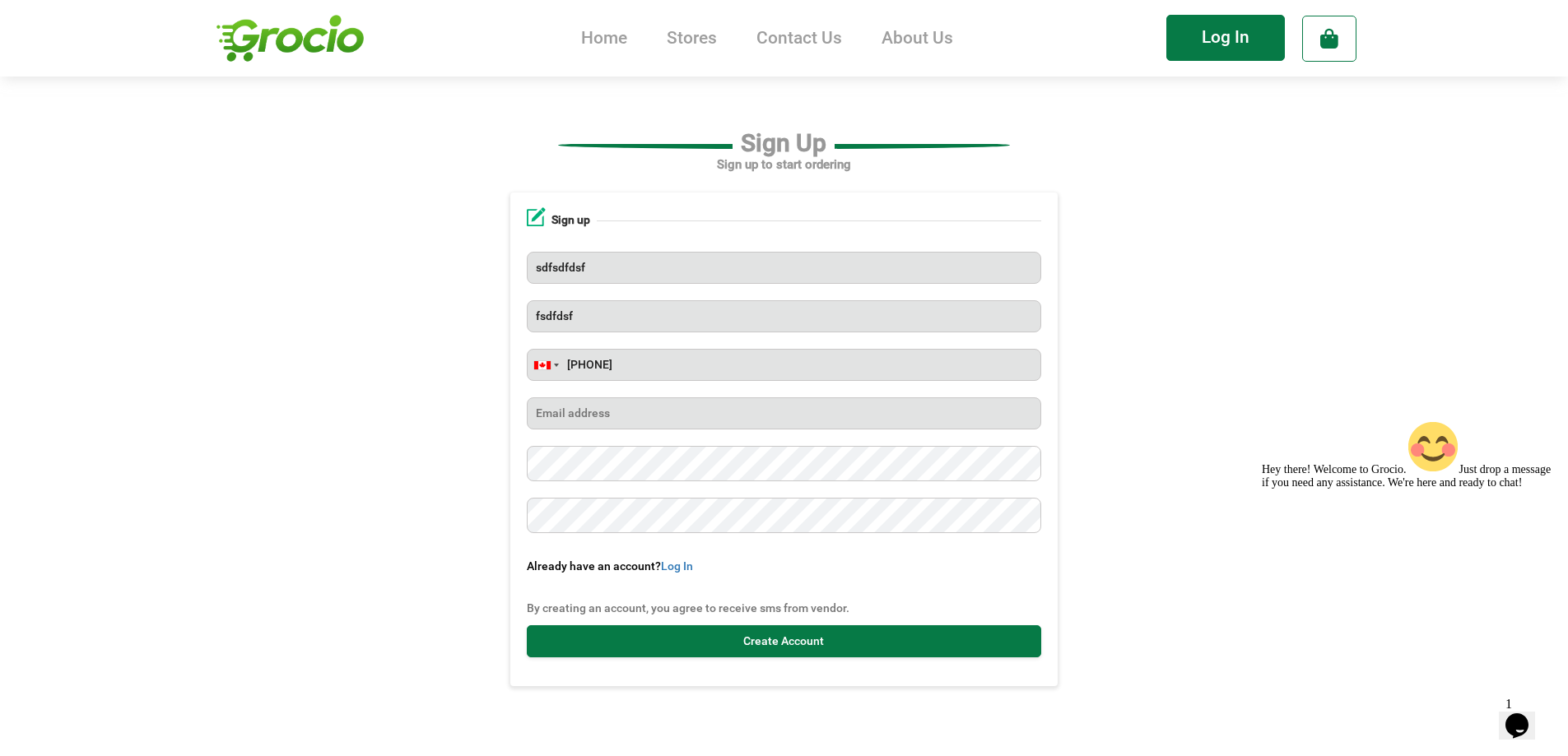 type on "fsdfdsf" 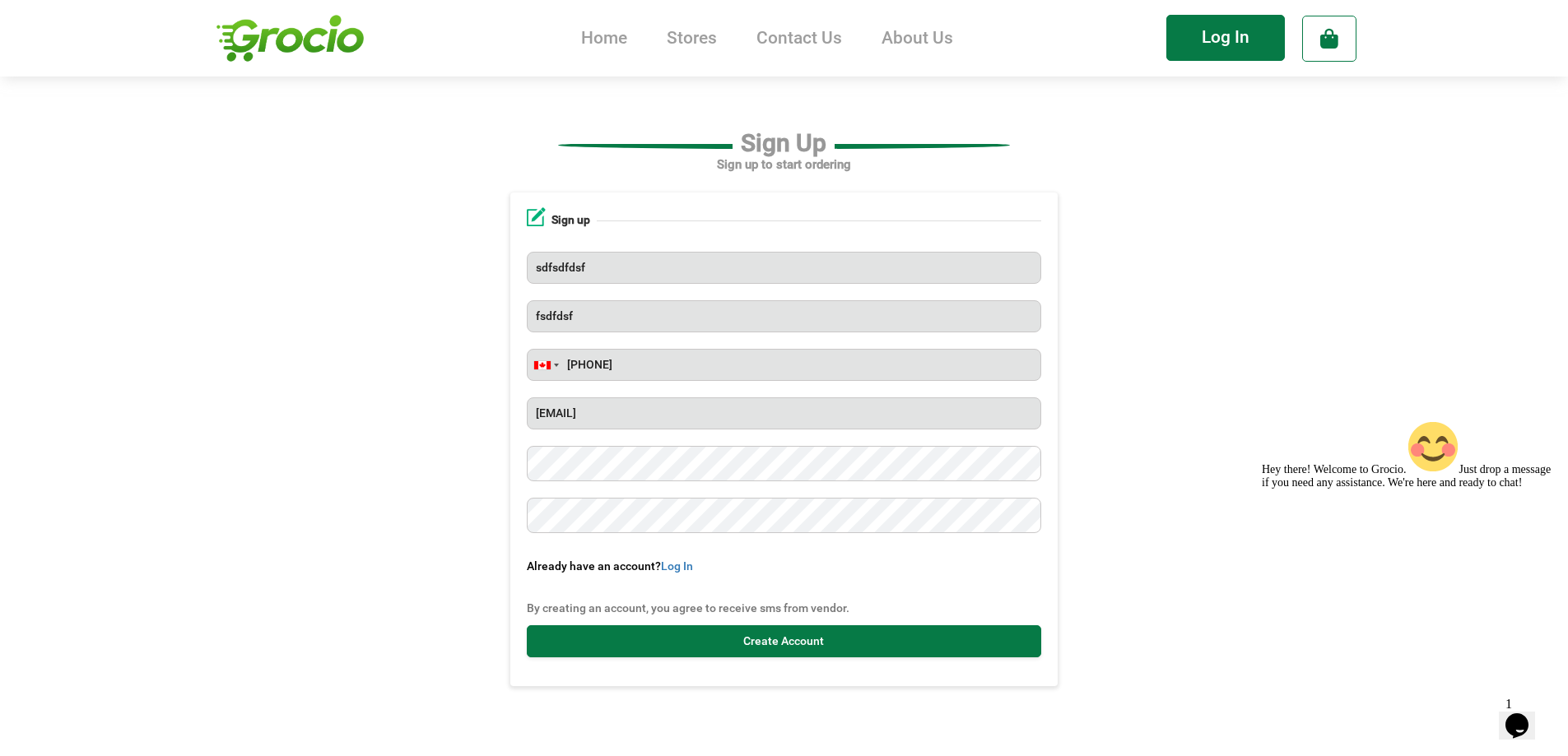 drag, startPoint x: 635, startPoint y: 436, endPoint x: 841, endPoint y: 429, distance: 206.1189 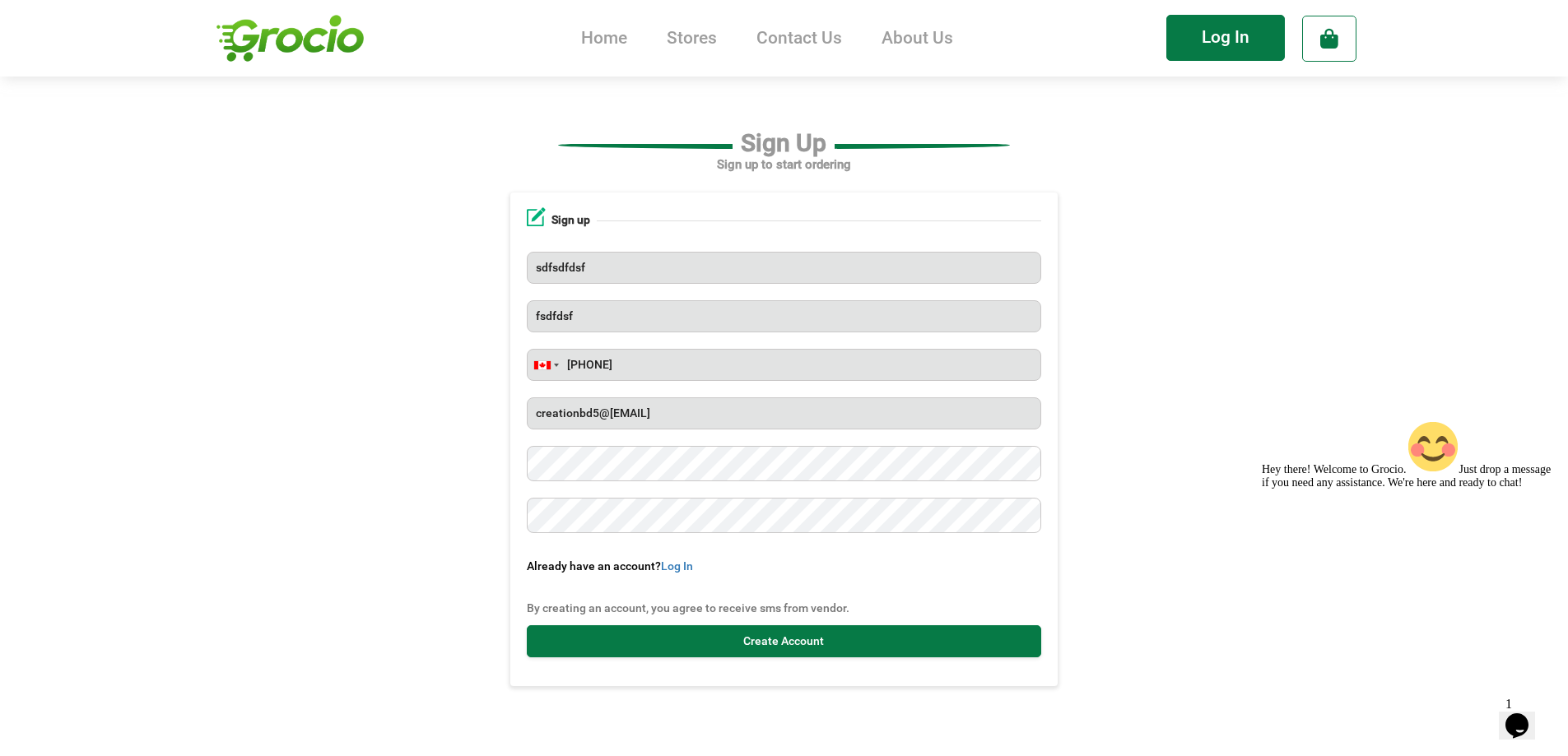 type on "creationbd5@[EMAIL]" 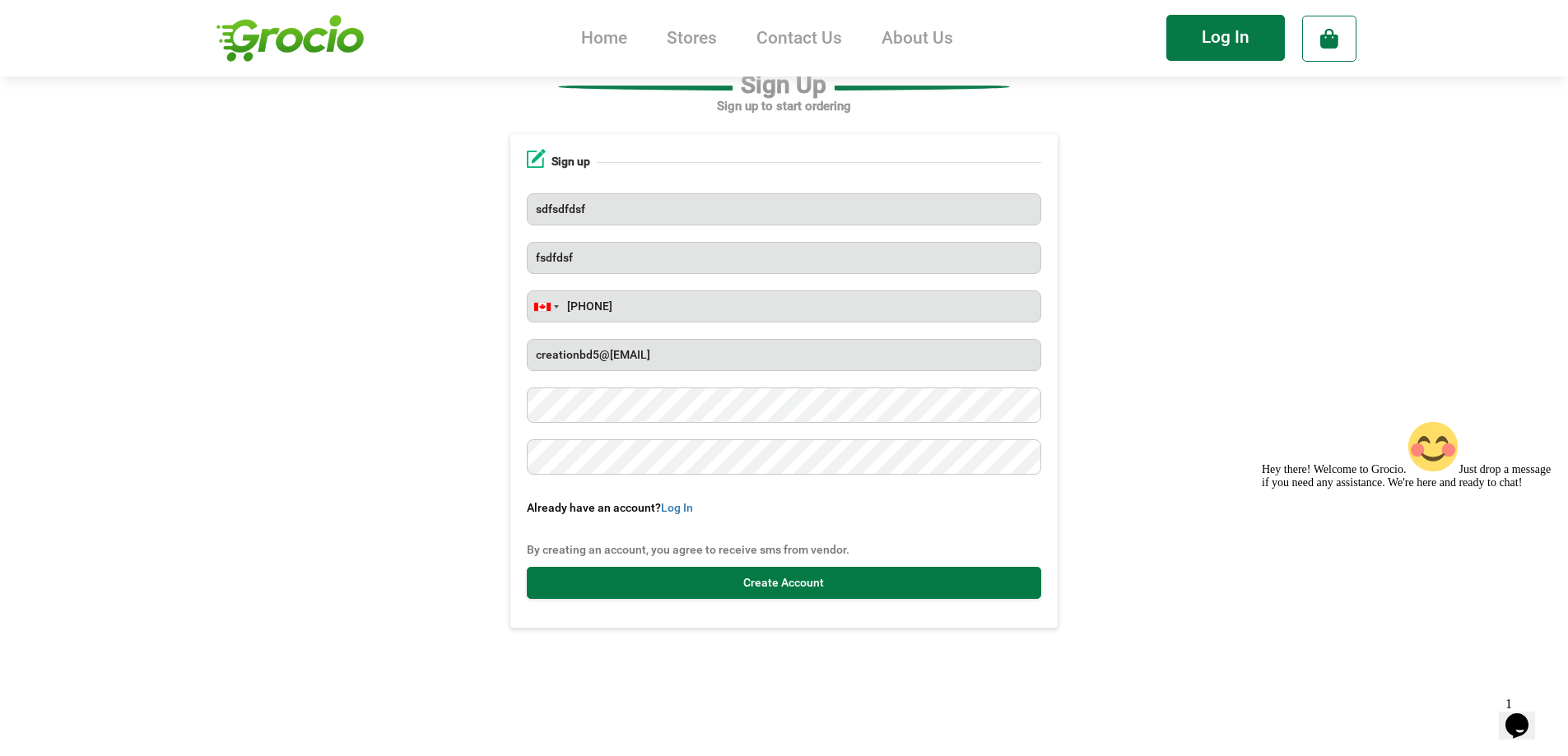 scroll, scrollTop: 0, scrollLeft: 0, axis: both 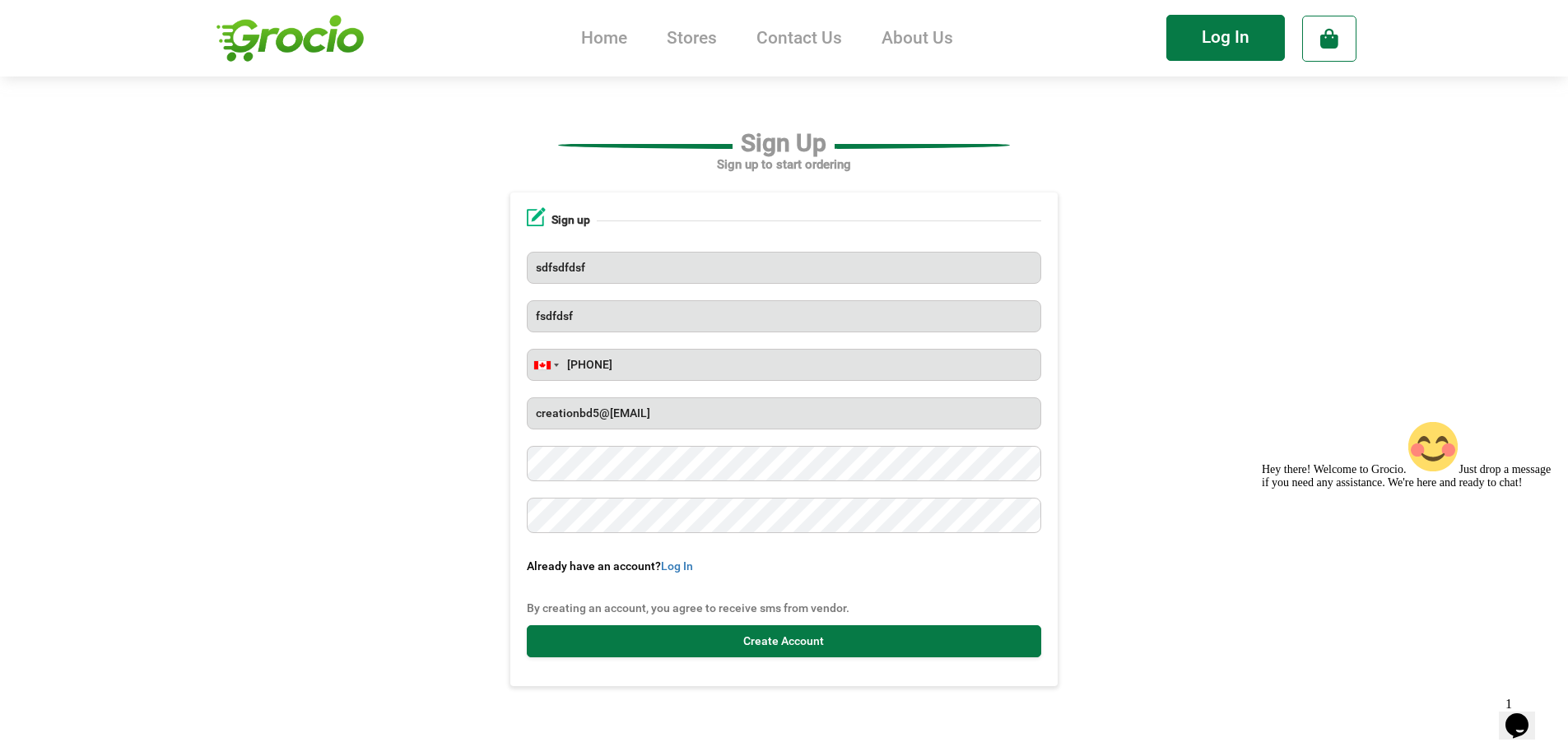 click on "Sign up
Sign up to start ordering
Sign up
sdfsdfdsf
fsdfdsf
+[COUNTRY] [COUNTRY] +[COUNTRY] [COUNTRY] +[COUNTRY] [COUNTRY] ([COUNTRY]) +[COUNTRY] [COUNTRY] ([COUNTRY]) +[COUNTRY] [COUNTRY] ([COUNTRY]) +[COUNTRY] [COUNTRY] ([COUNTRY]) +[COUNTRY] [COUNTRY] ([COUNTRY]) +[COUNTRY] [COUNTRY] ([COUNTRY]) +[COUNTRY] [COUNTRY] ([COUNTRY]) +[COUNTRY] [COUNTRY] ([COUNTRY]) +[COUNTRY] [COUNTRY] ([COUNTRY])" at bounding box center [784, 375] 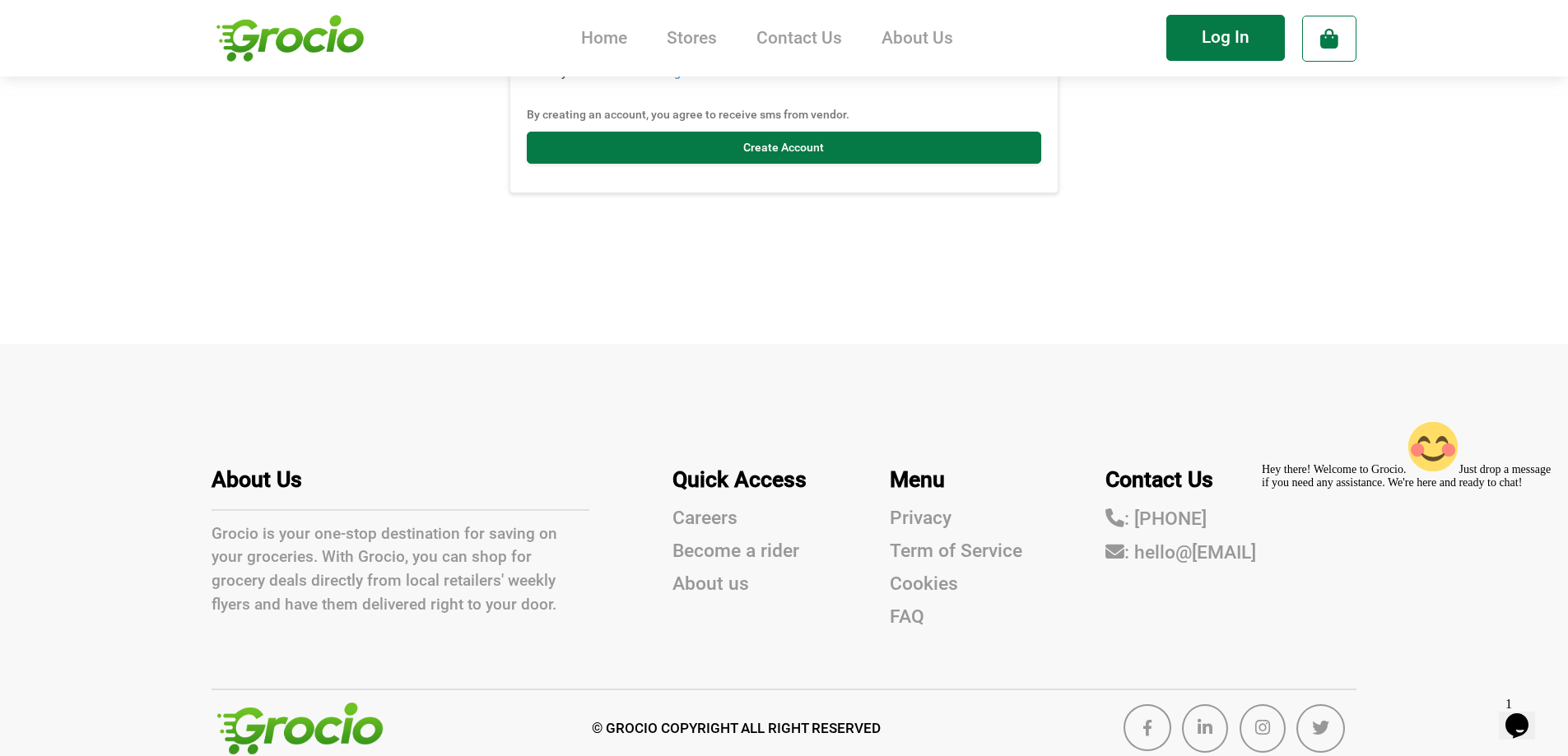 scroll, scrollTop: 82, scrollLeft: 0, axis: vertical 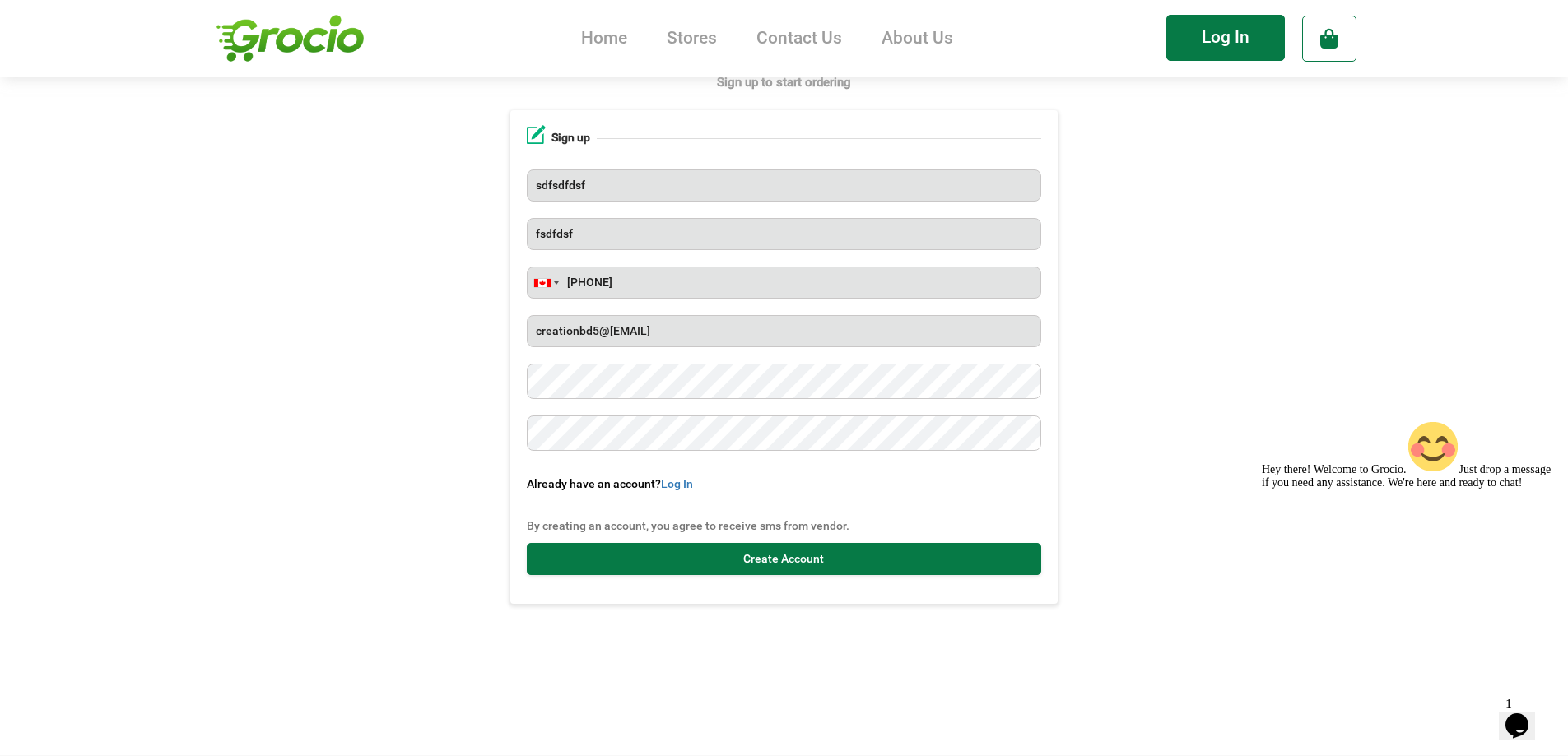 click on "Sign up
Sign up to start ordering
Sign up
sdfsdfdsf
fsdfdsf
+[COUNTRY] [COUNTRY] +[COUNTRY] [COUNTRY] +[COUNTRY] [COUNTRY] ([COUNTRY]) +[COUNTRY] [COUNTRY] ([COUNTRY]) +[COUNTRY] [COUNTRY] ([COUNTRY]) +[COUNTRY] [COUNTRY] ([COUNTRY]) +[COUNTRY] [COUNTRY] ([COUNTRY]) +[COUNTRY] [COUNTRY] ([COUNTRY]) +[COUNTRY] [COUNTRY] ([COUNTRY]) +[COUNTRY] [COUNTRY] ([COUNTRY]) +[COUNTRY] [COUNTRY] ([COUNTRY])" at bounding box center [784, 293] 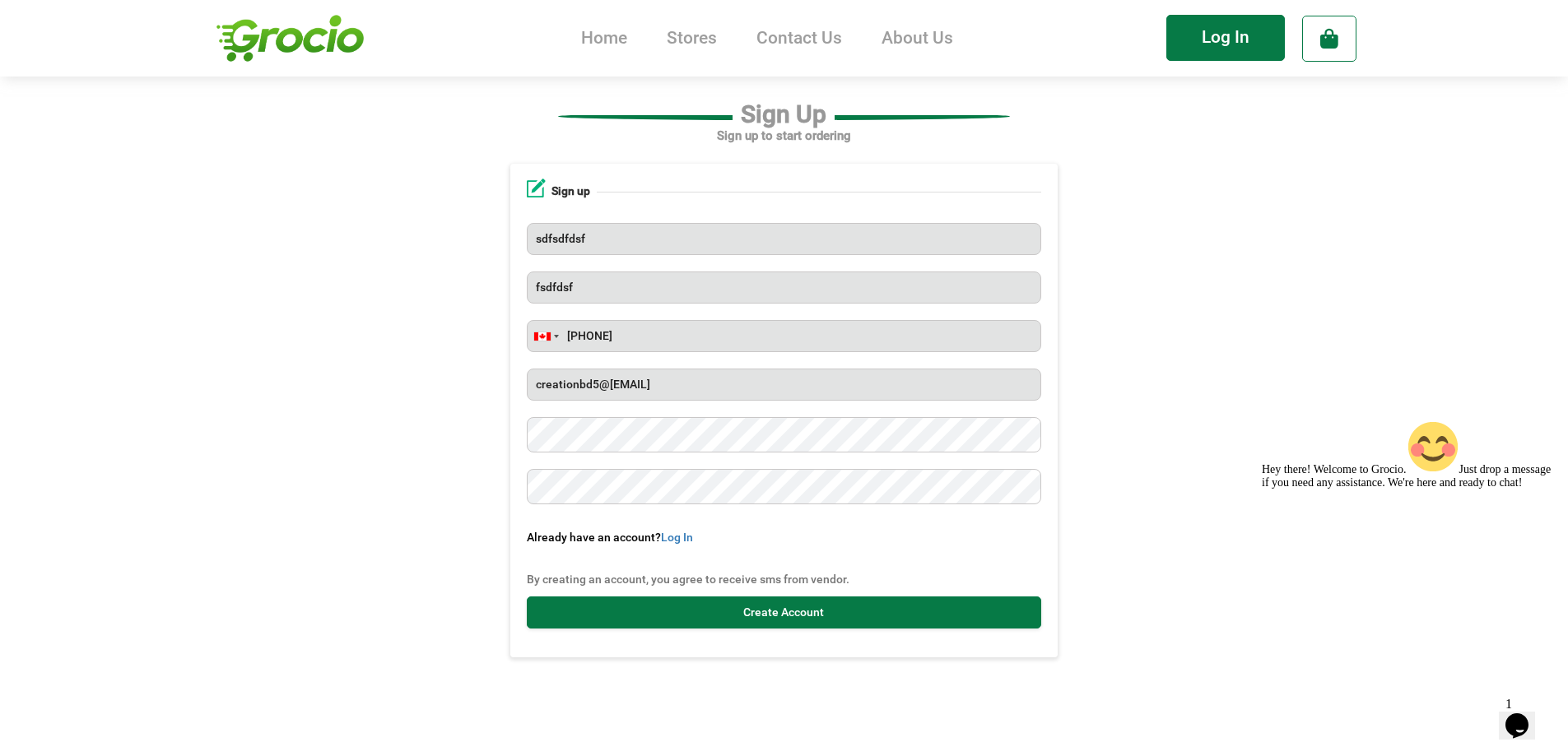 scroll, scrollTop: 0, scrollLeft: 0, axis: both 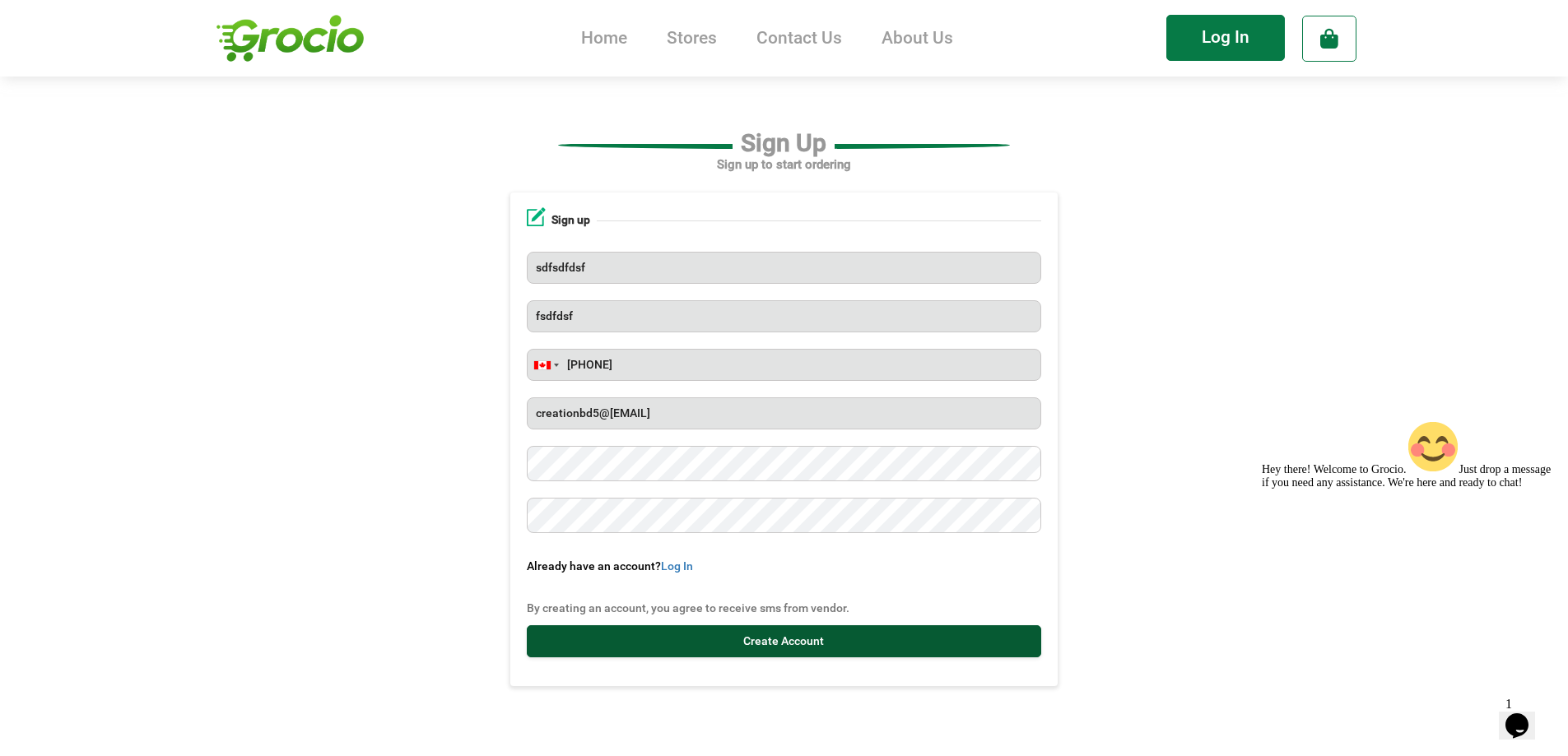 click on "Create Account" at bounding box center (784, 641) 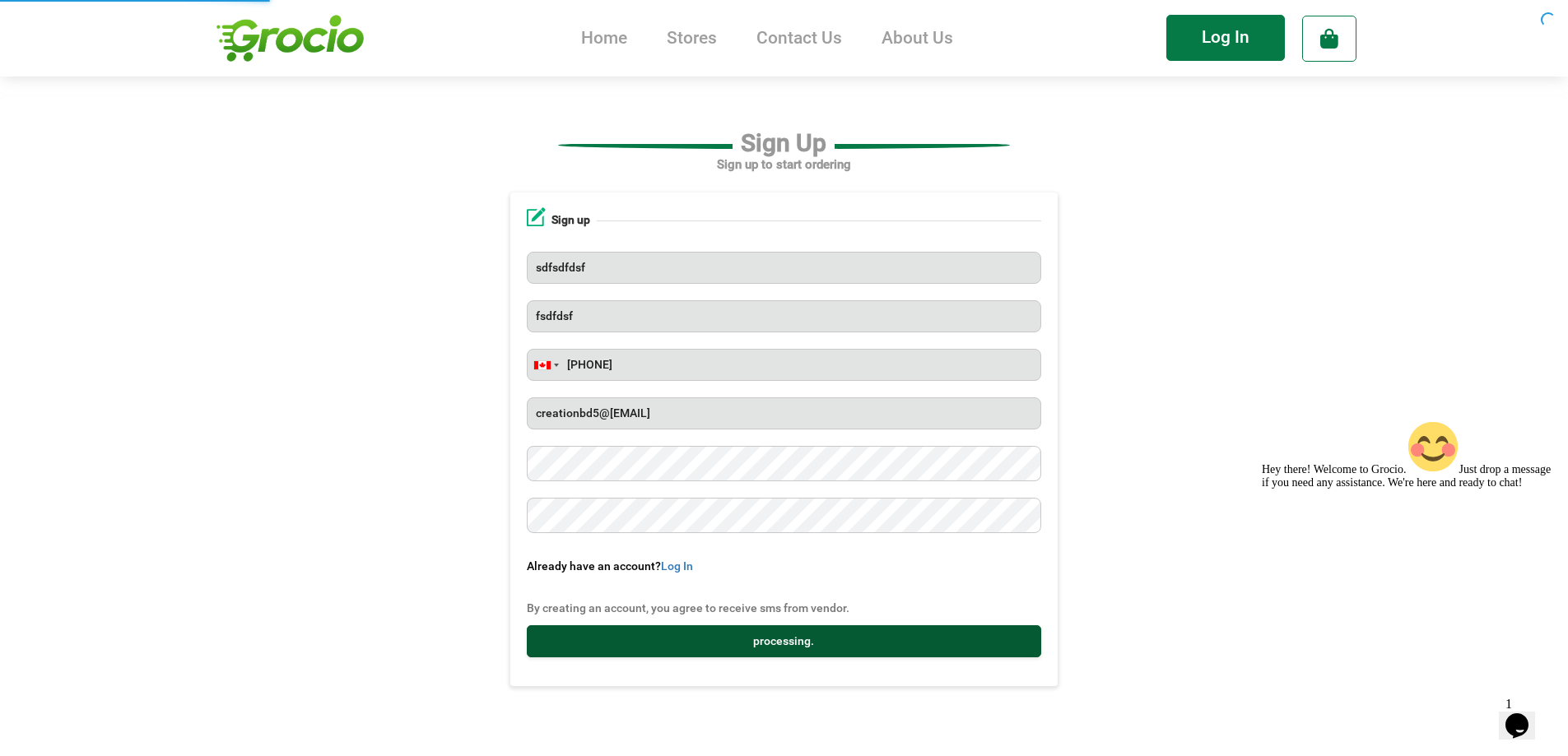 type on "Create Account" 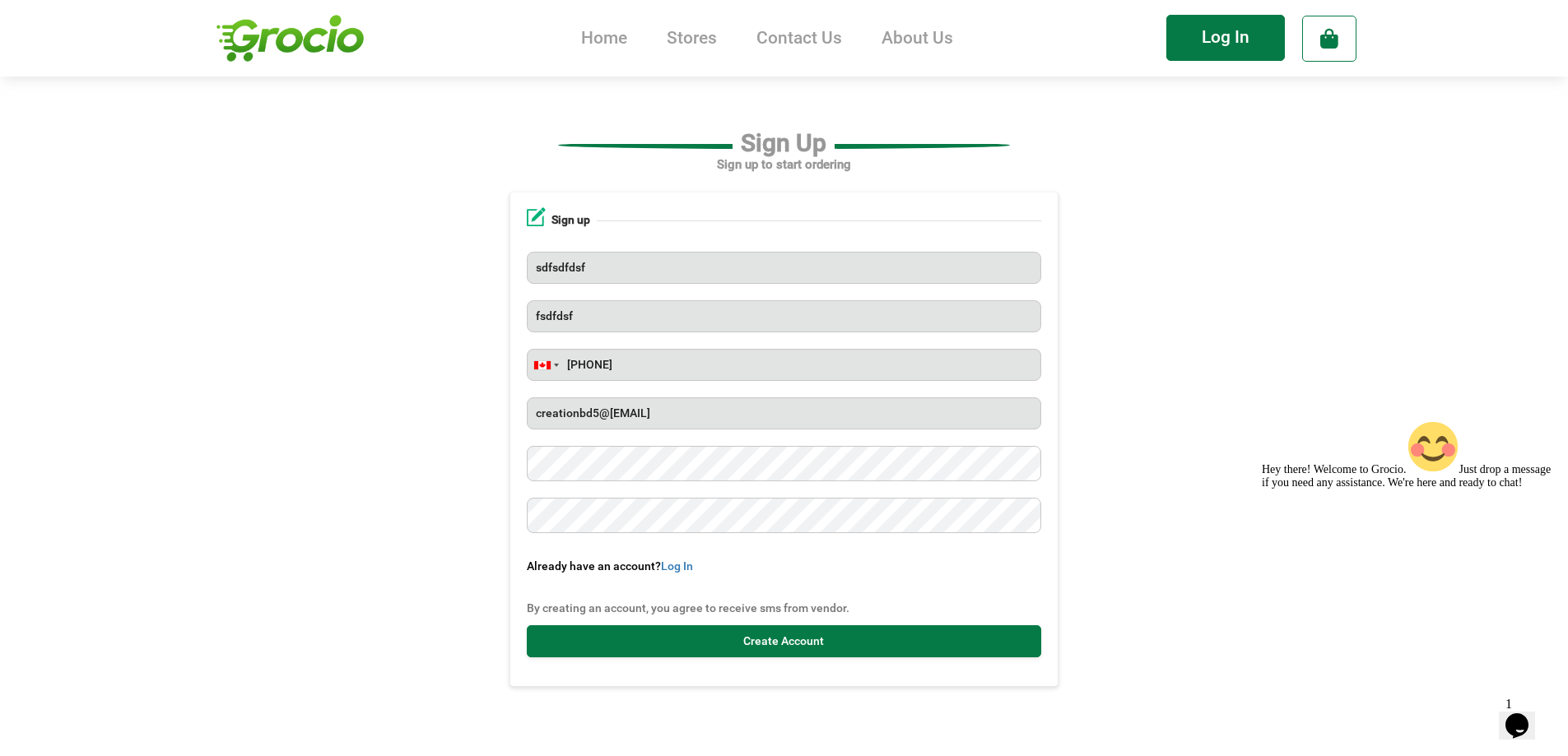 click on "[PHONE]" at bounding box center (784, 364) 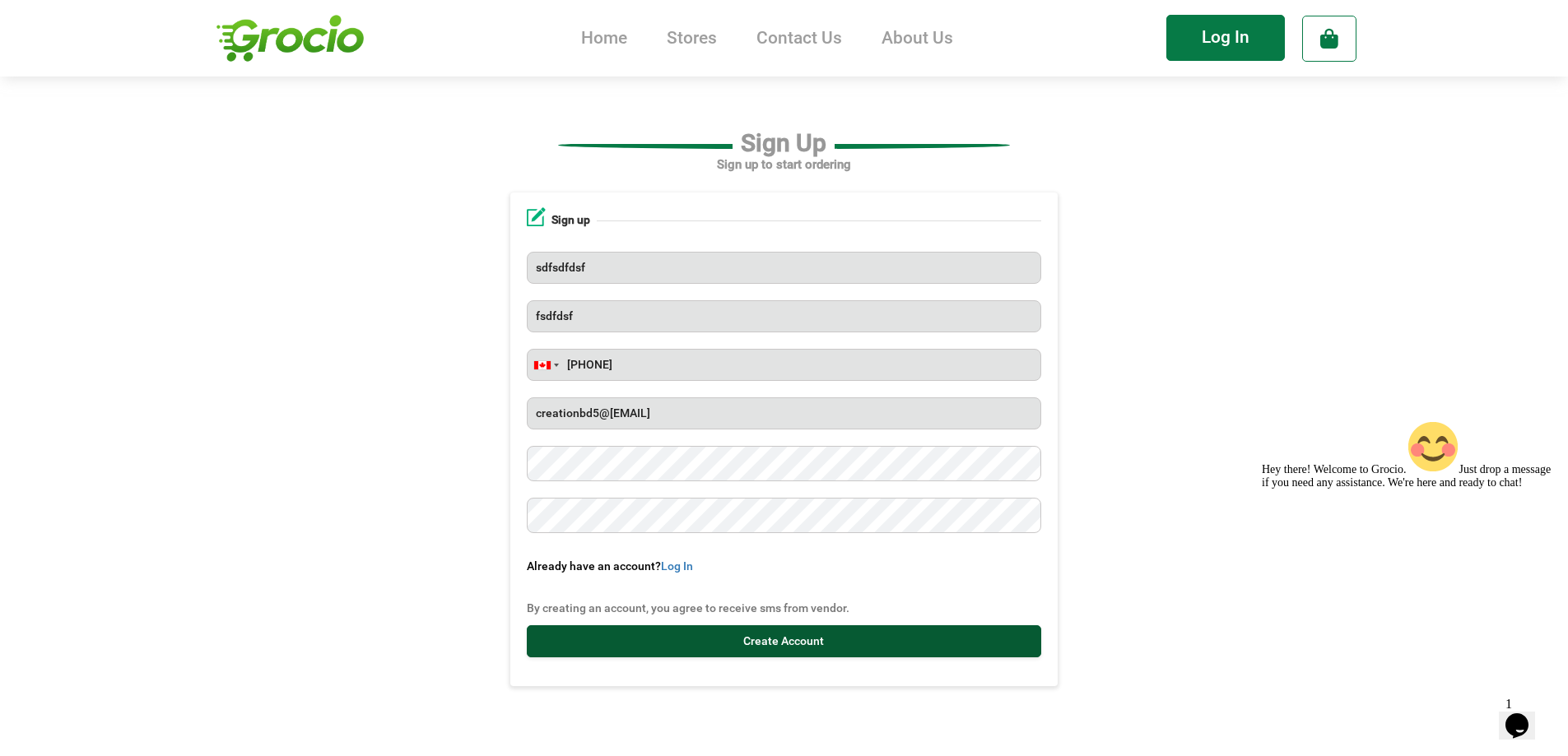 type on "[PHONE]" 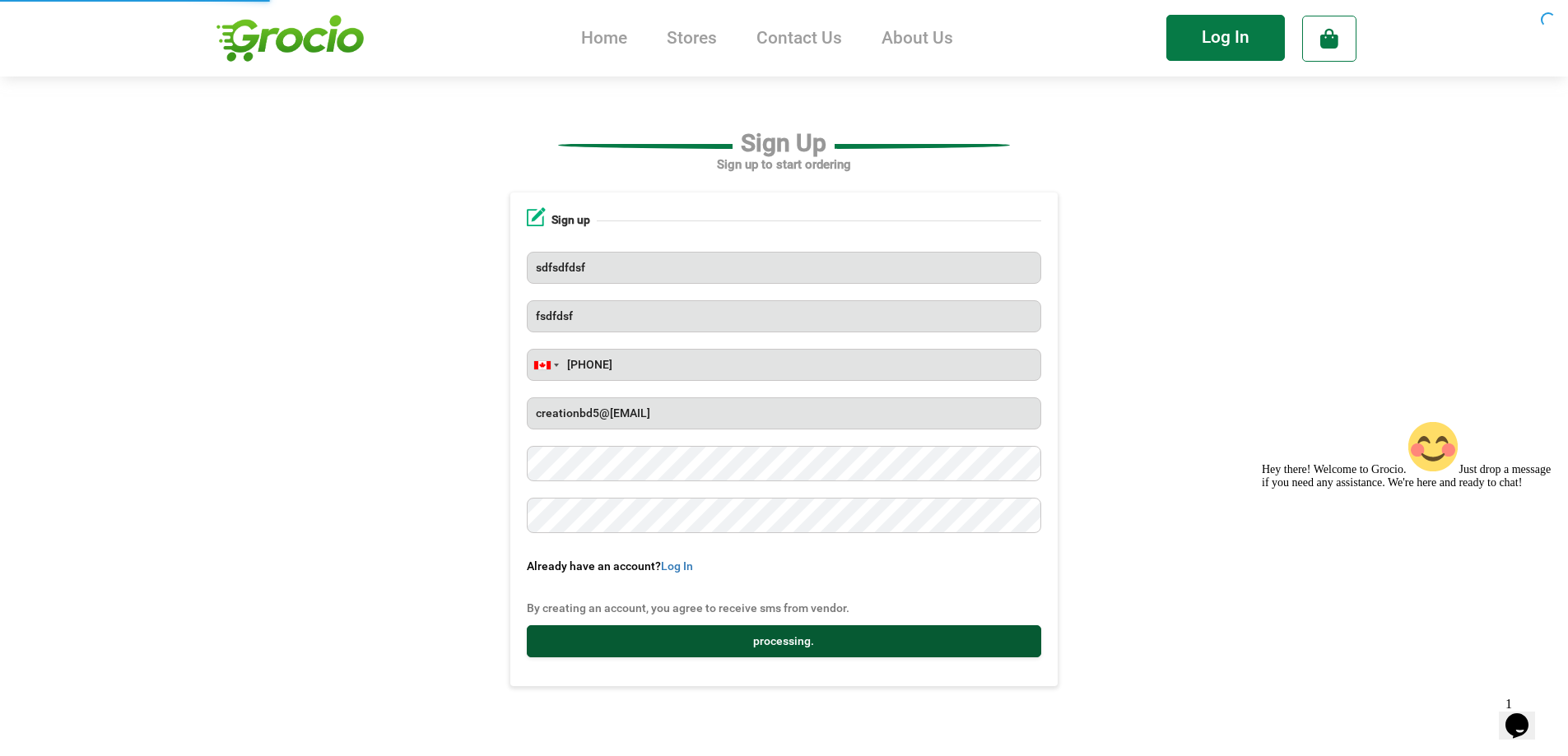 type on "Create Account" 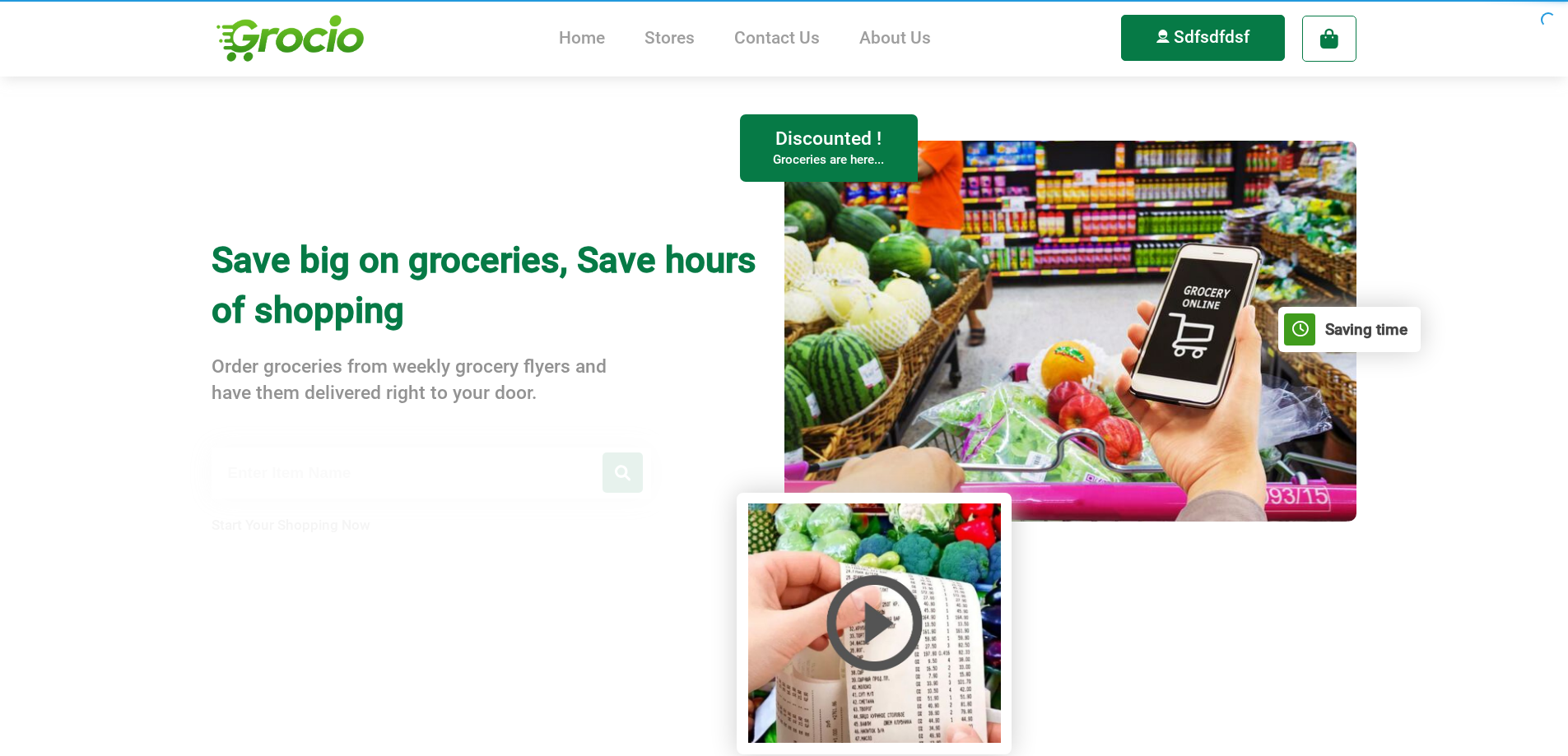 scroll, scrollTop: 0, scrollLeft: 0, axis: both 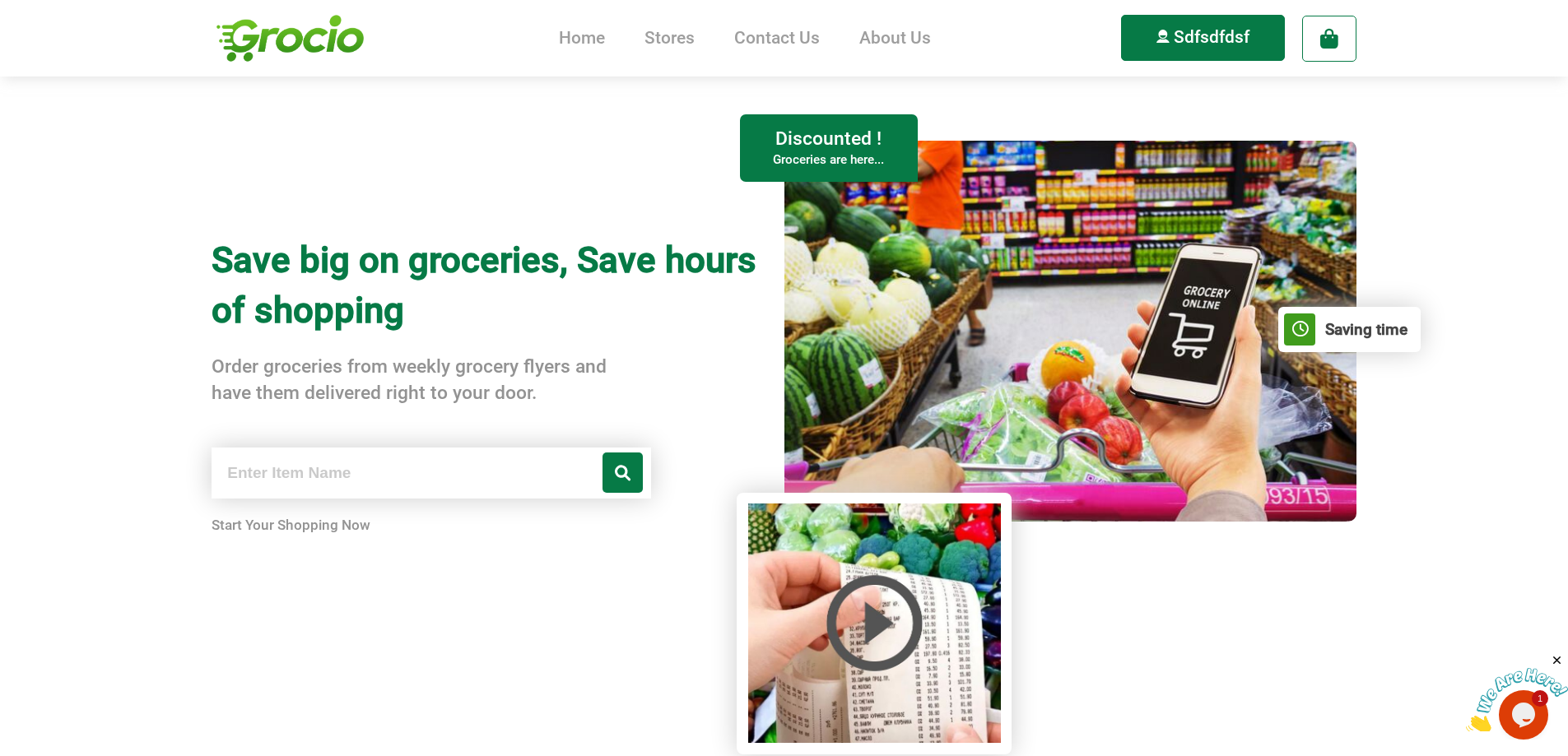 click on "Home
Stores
Contact Us
About Us
Sdfsdfdsf
0
Careers" at bounding box center (784, 378) 